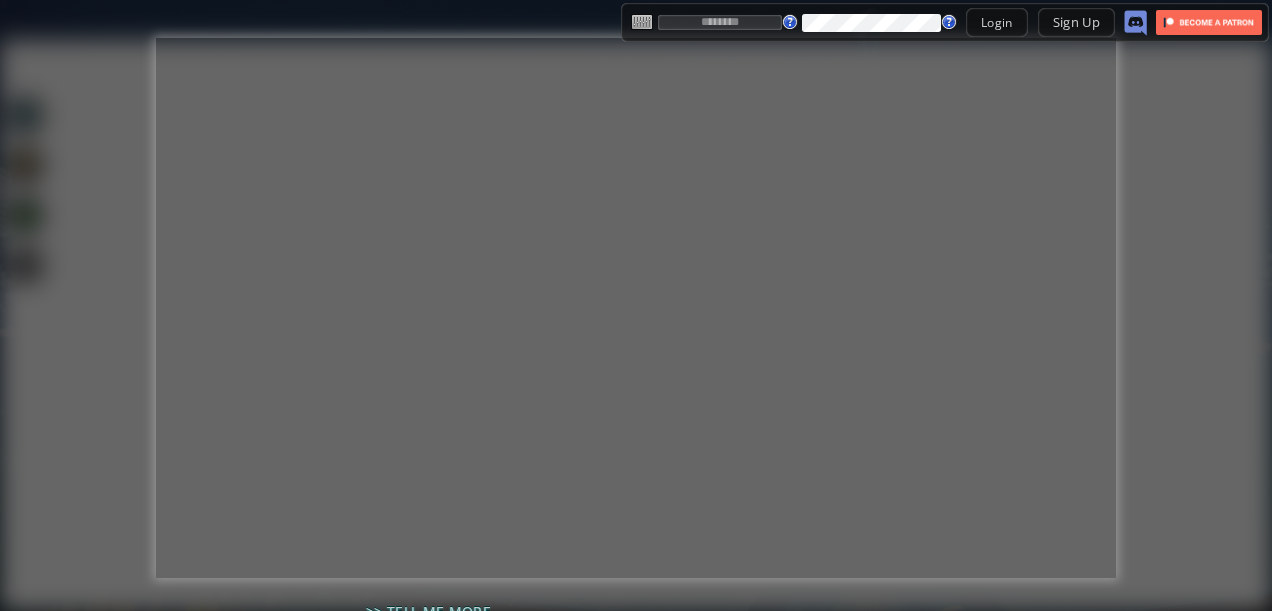 scroll, scrollTop: 0, scrollLeft: 0, axis: both 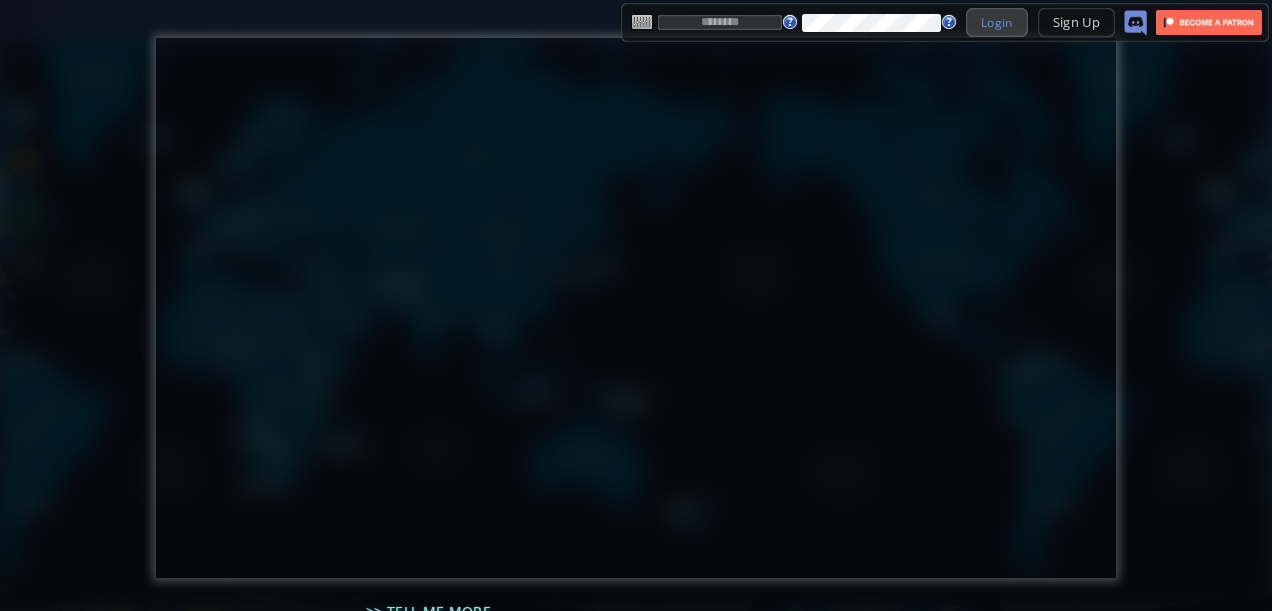 type on "*********" 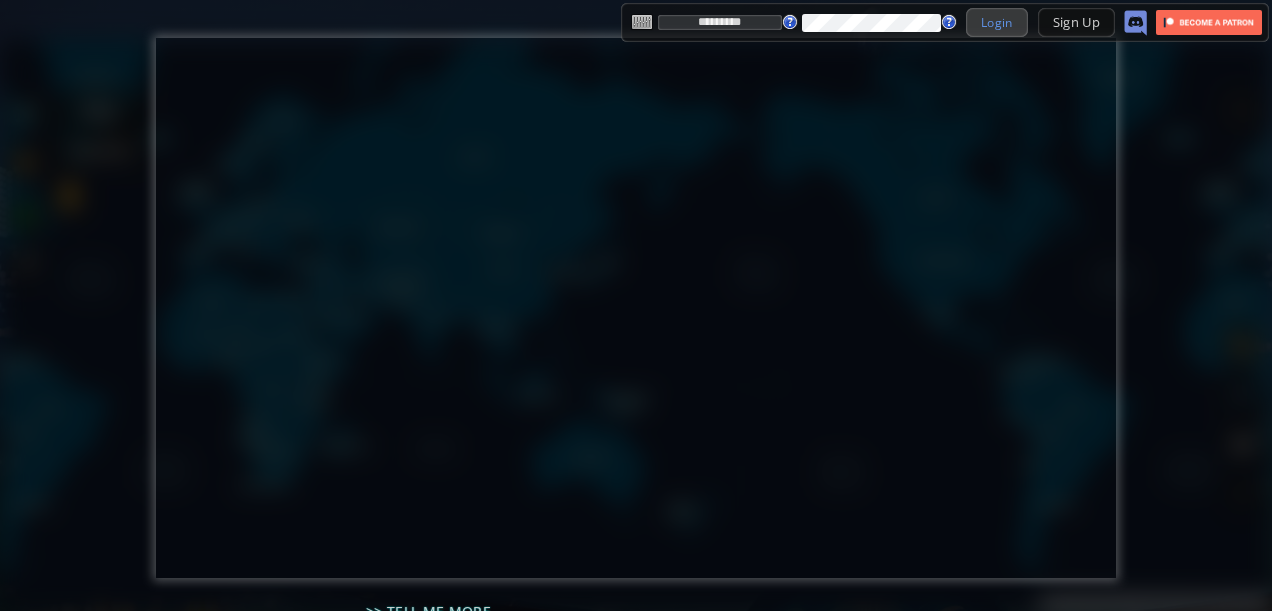 click on "Login" at bounding box center (997, 22) 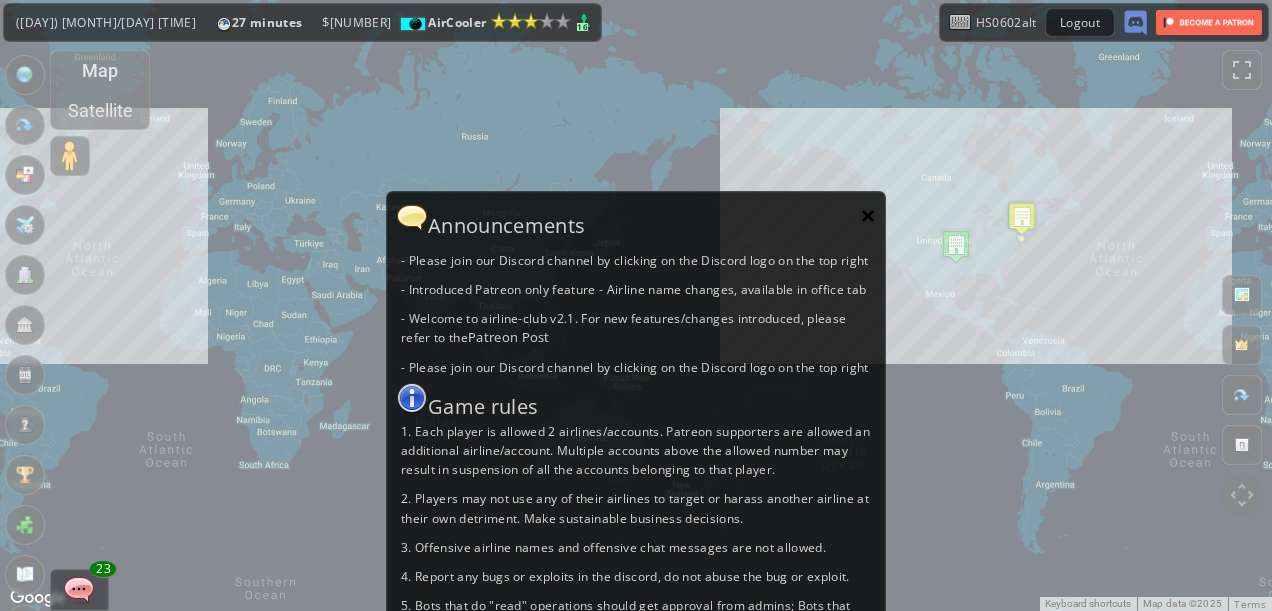 click on "×" at bounding box center (868, 215) 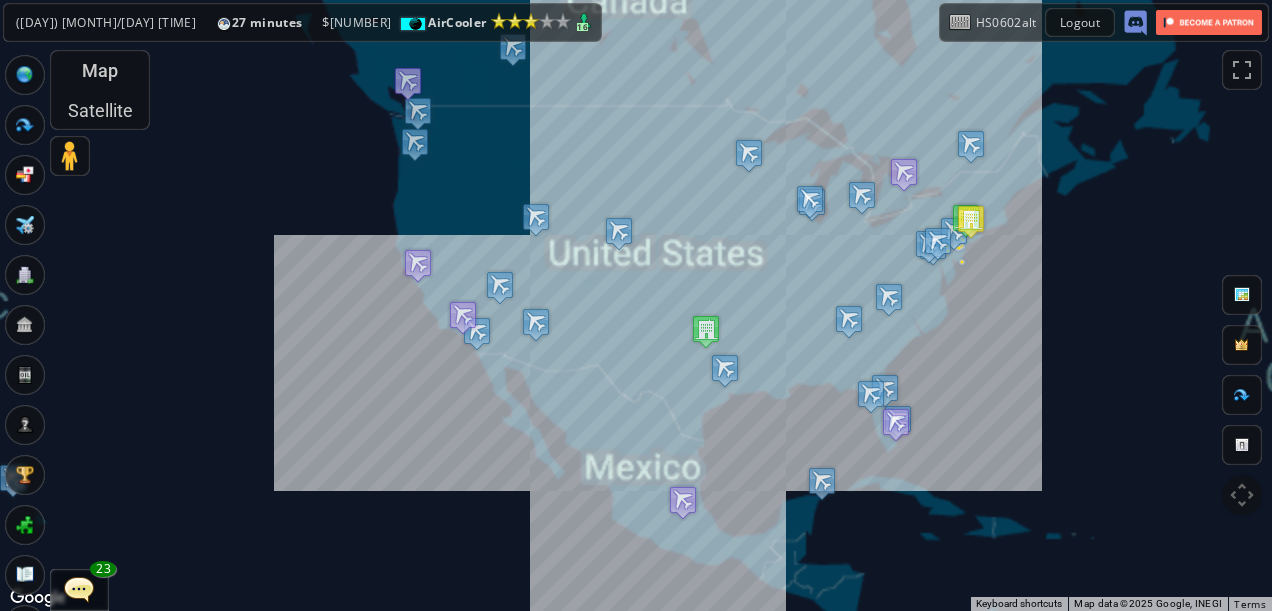 click at bounding box center (971, 221) 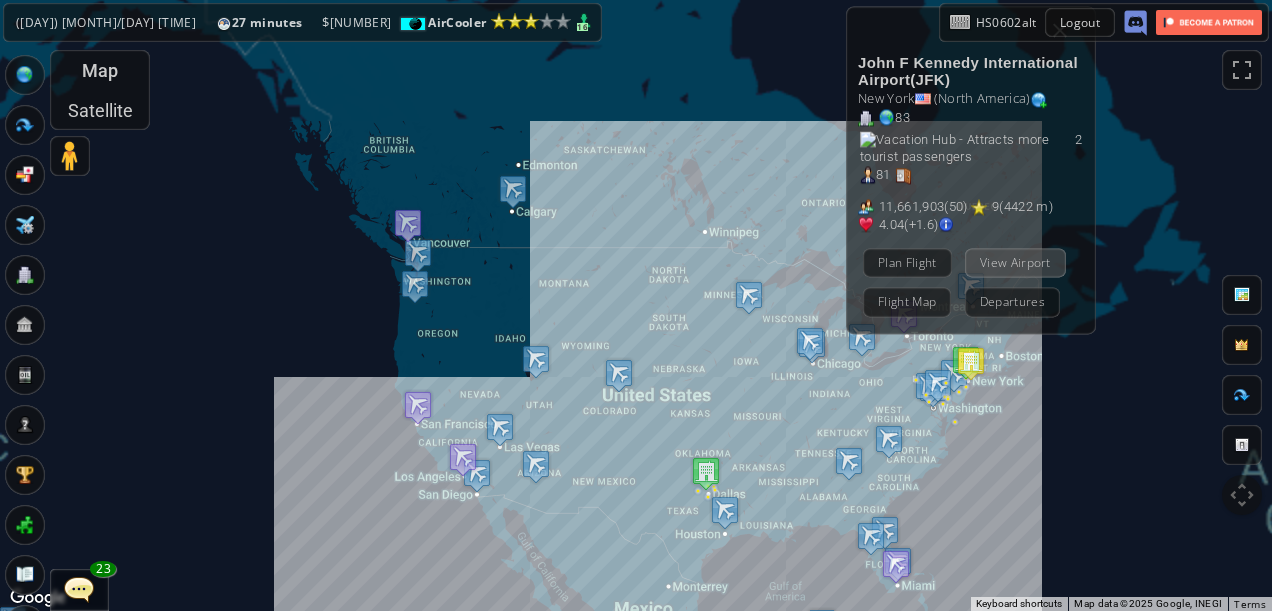 click on "View Airport" at bounding box center (1015, 262) 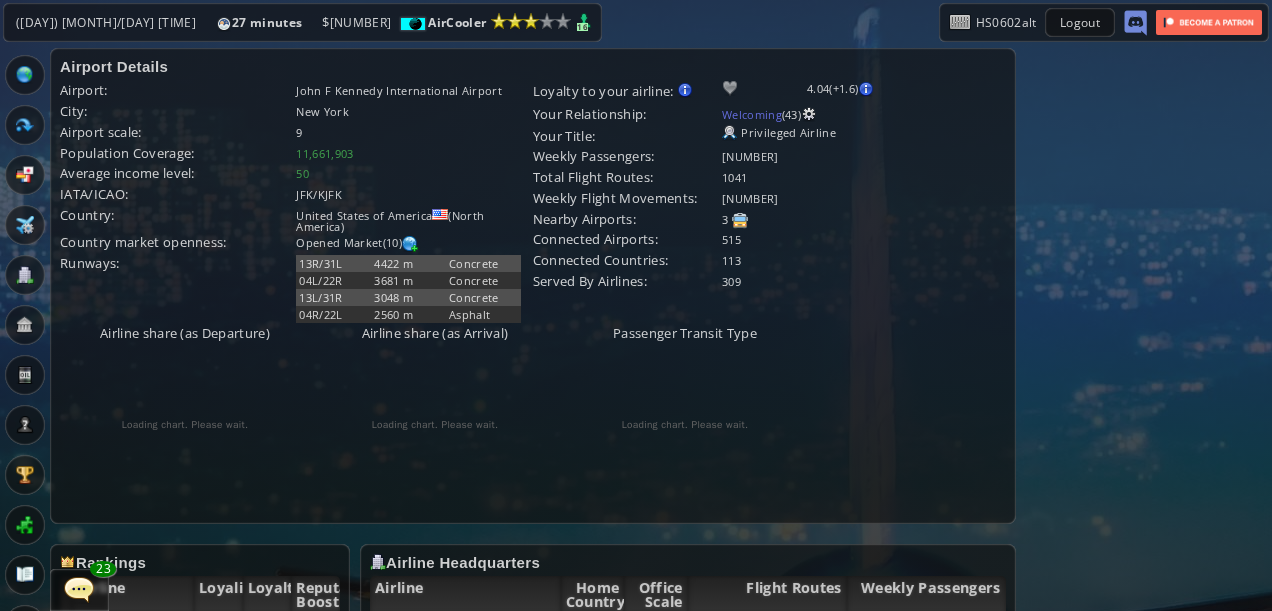 scroll, scrollTop: 930, scrollLeft: 0, axis: vertical 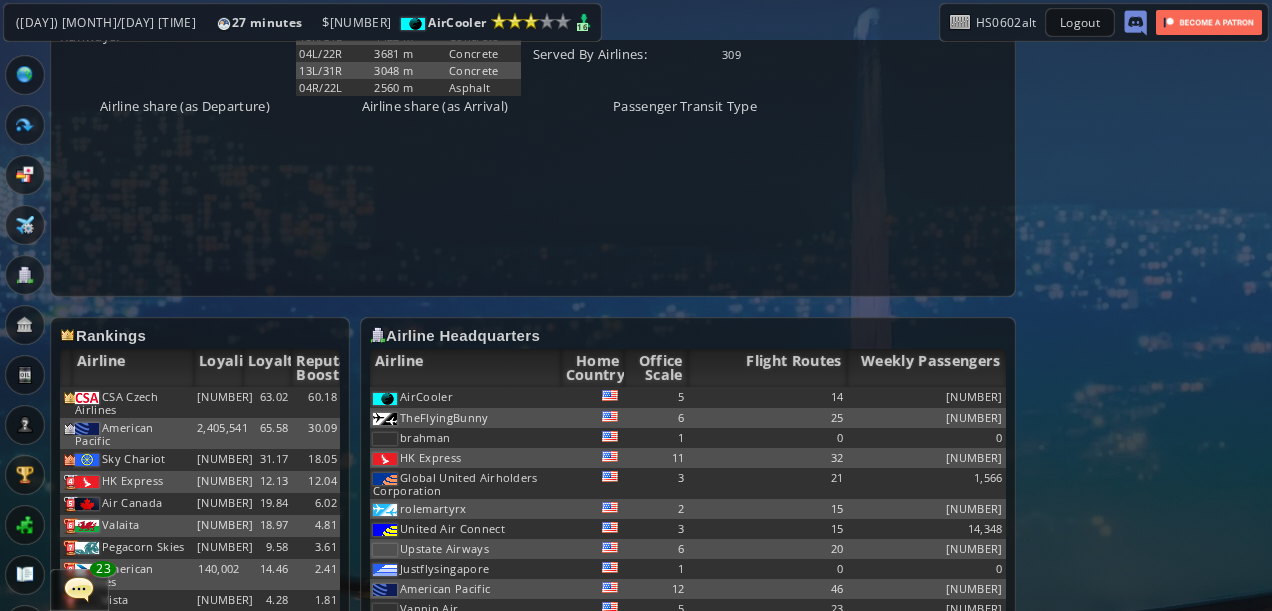 click on "General Atlantic WIngs 23" at bounding box center [79, 590] 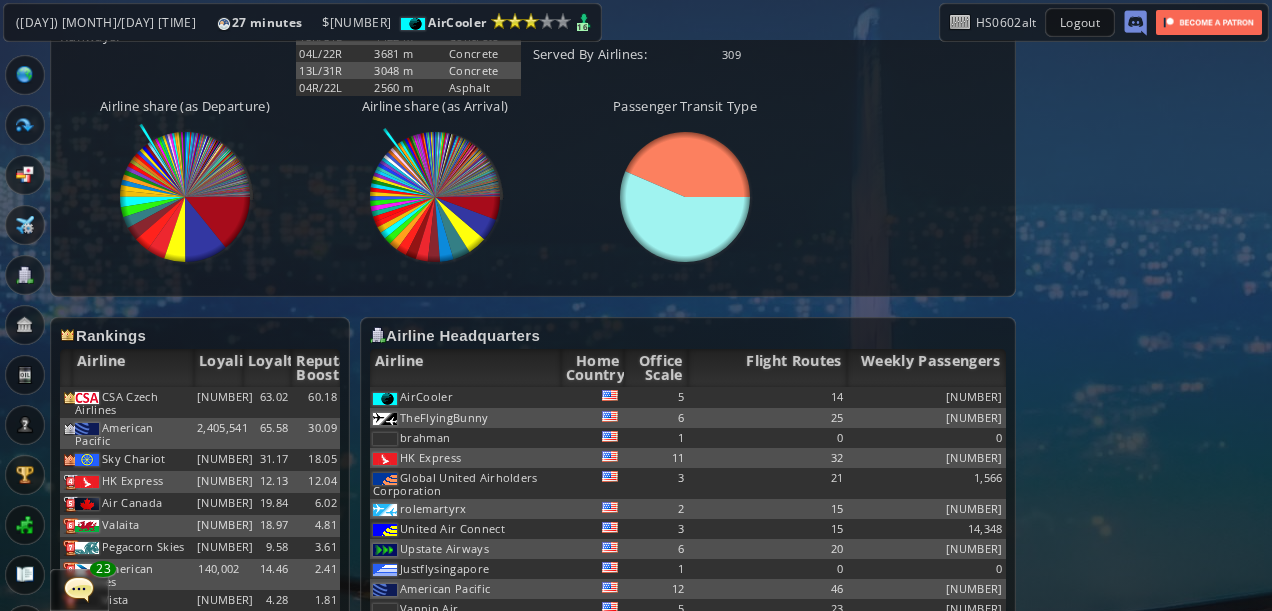 click at bounding box center [79, 589] 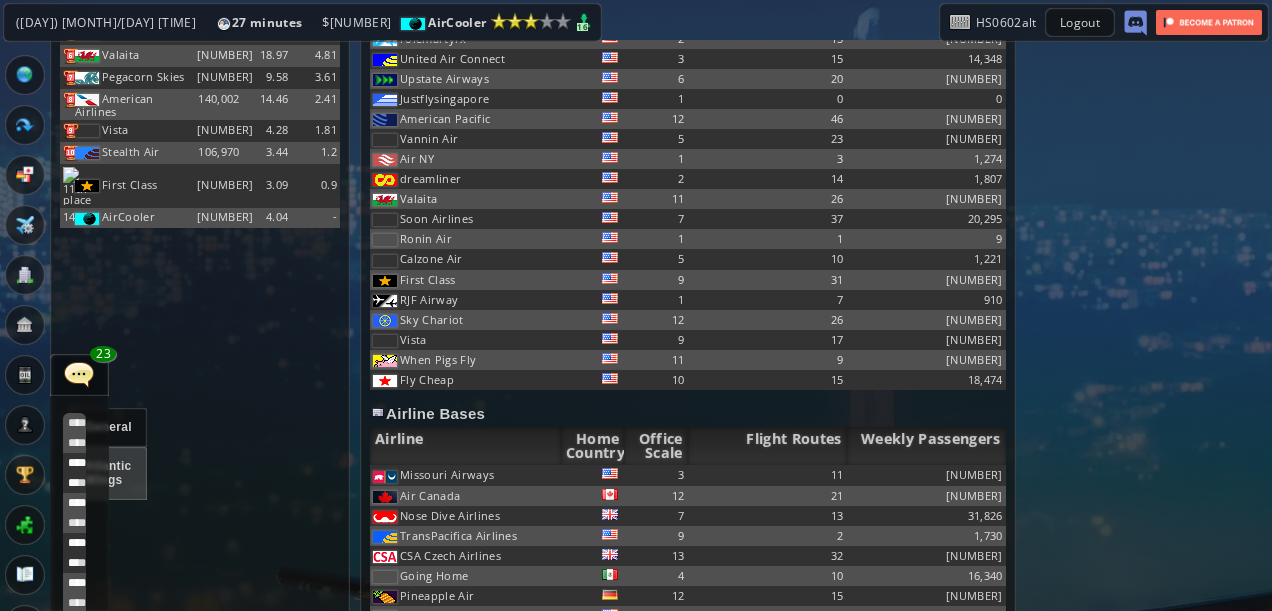 scroll, scrollTop: 518, scrollLeft: 0, axis: vertical 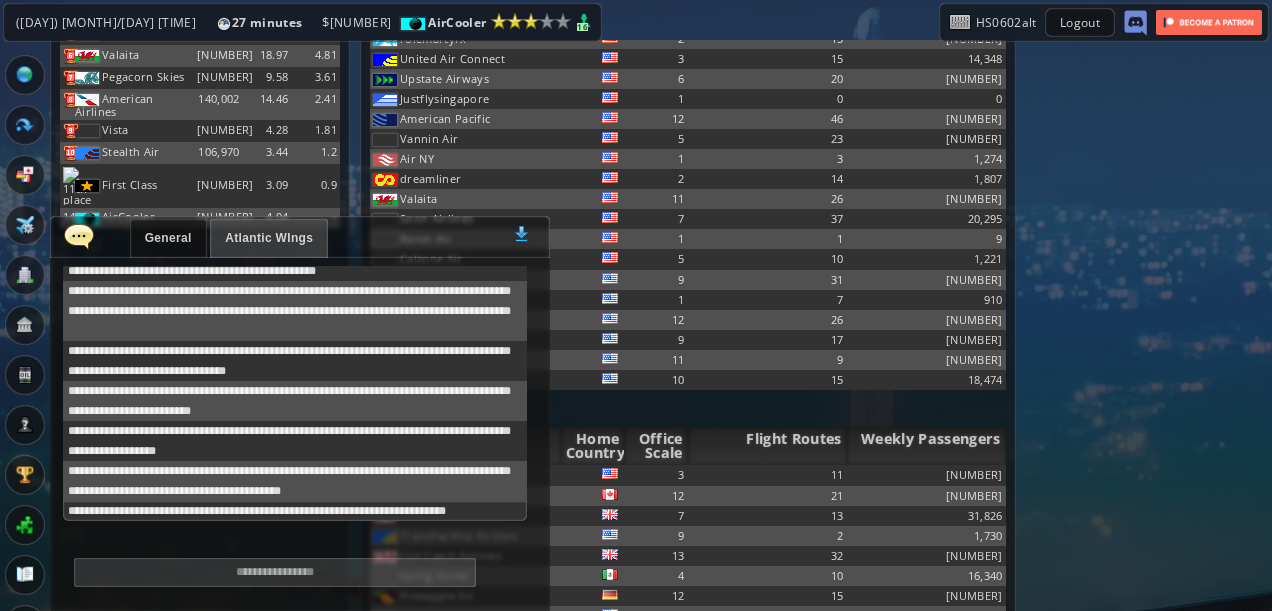 click at bounding box center (79, 236) 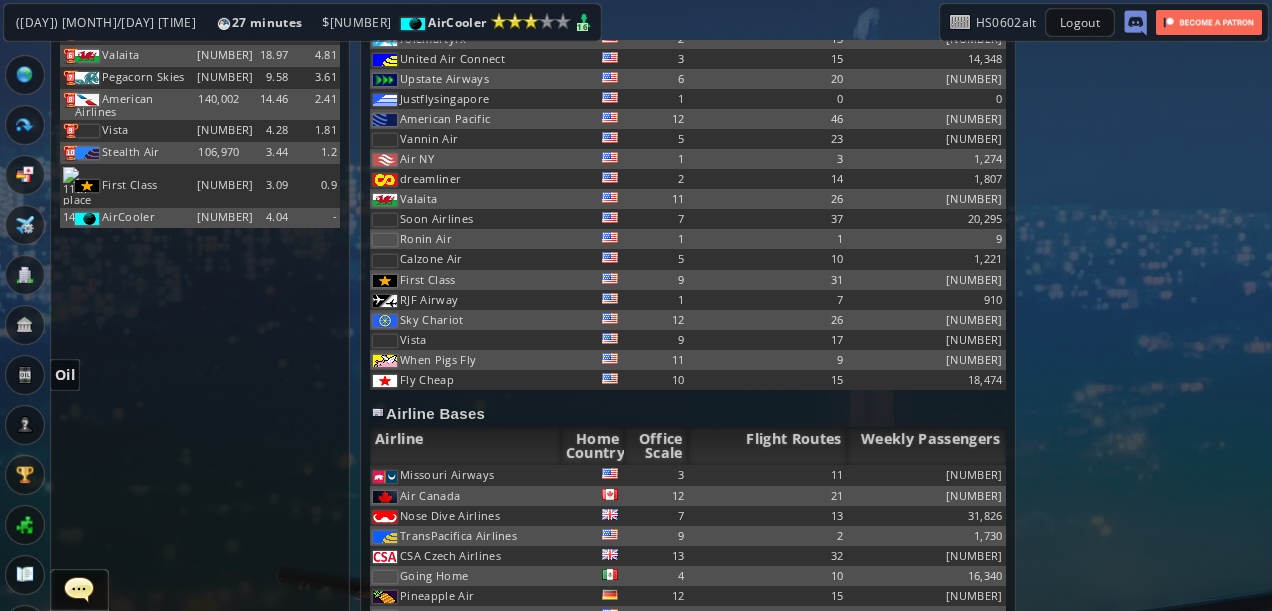 click at bounding box center (25, 375) 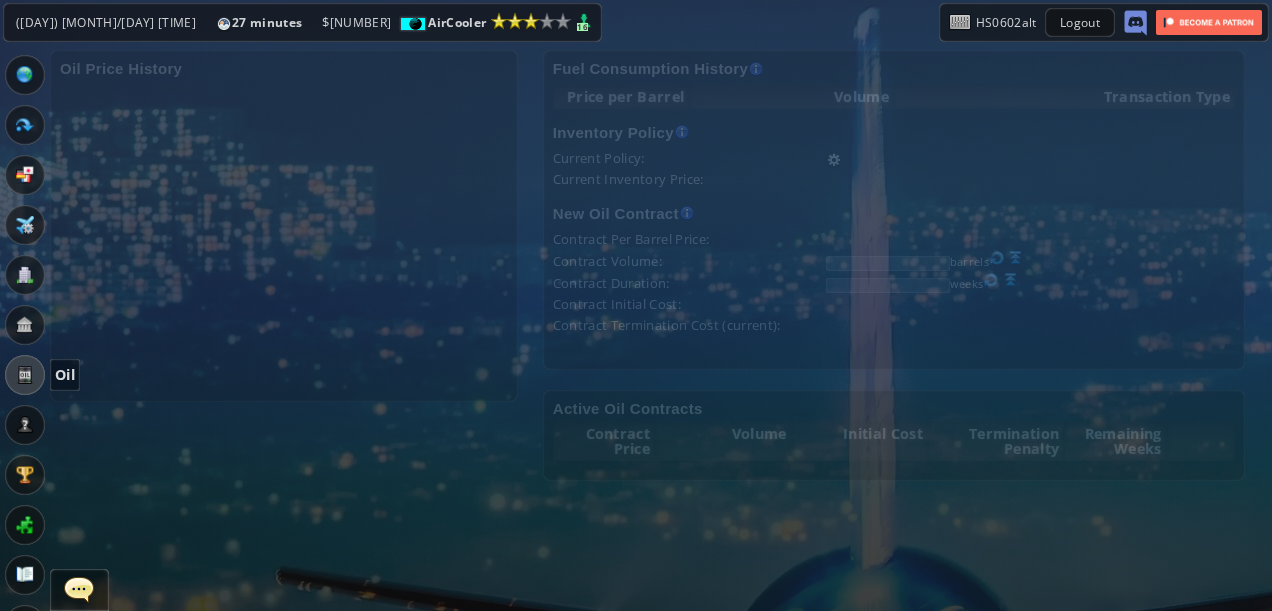 scroll, scrollTop: 0, scrollLeft: 0, axis: both 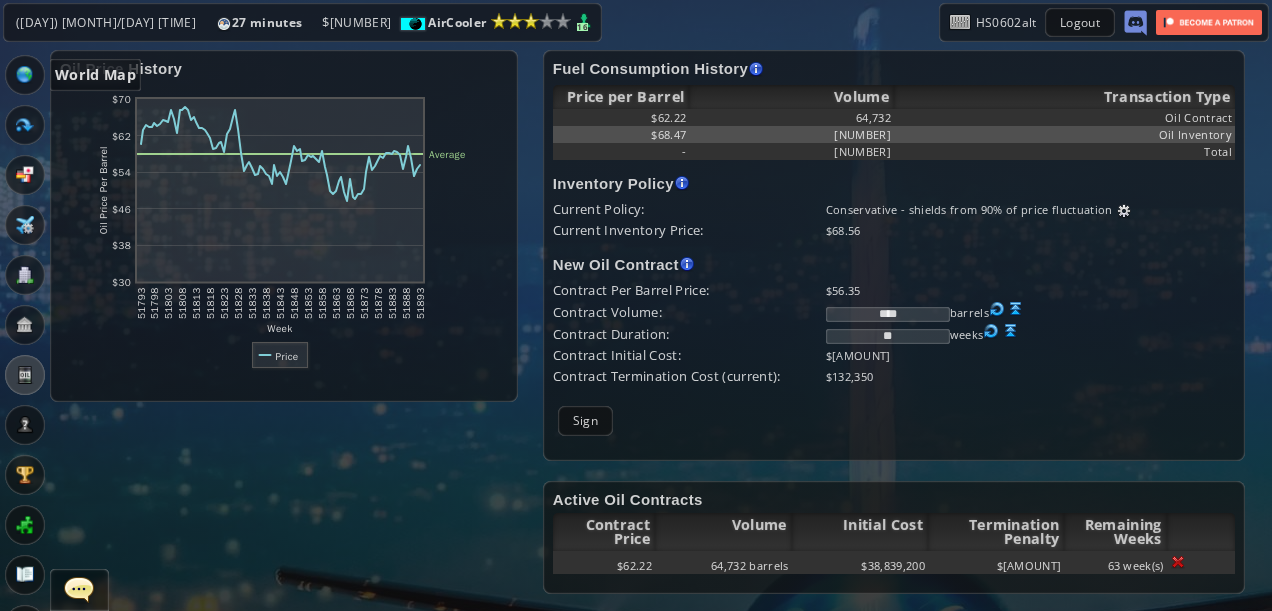 click at bounding box center [25, 75] 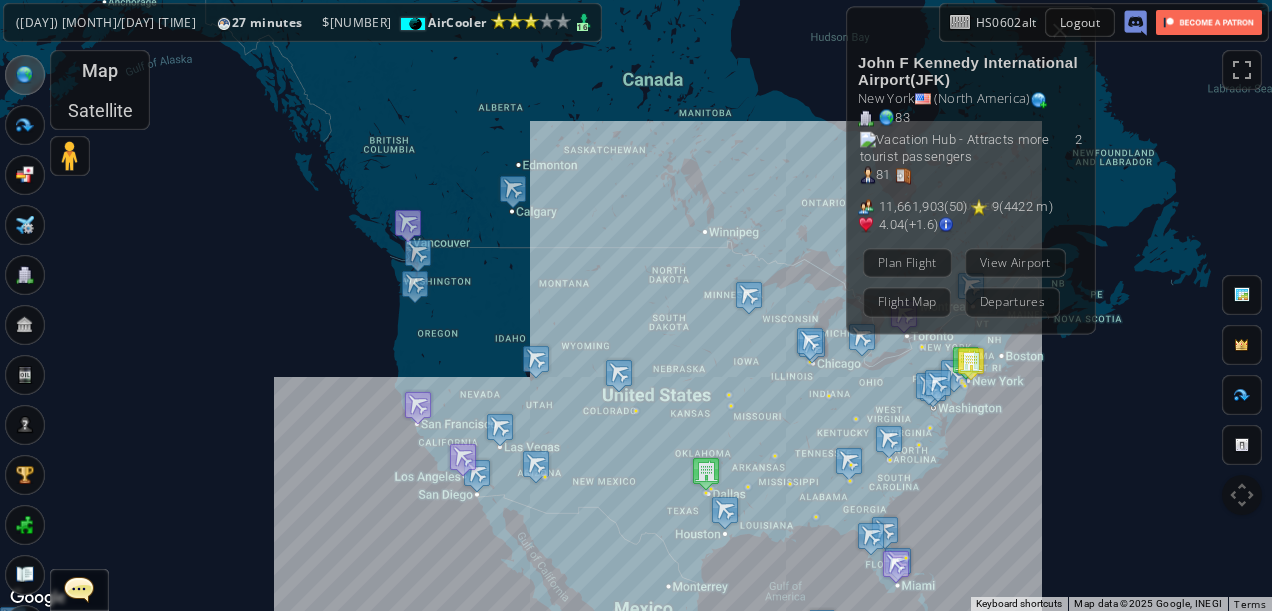 click at bounding box center [971, 363] 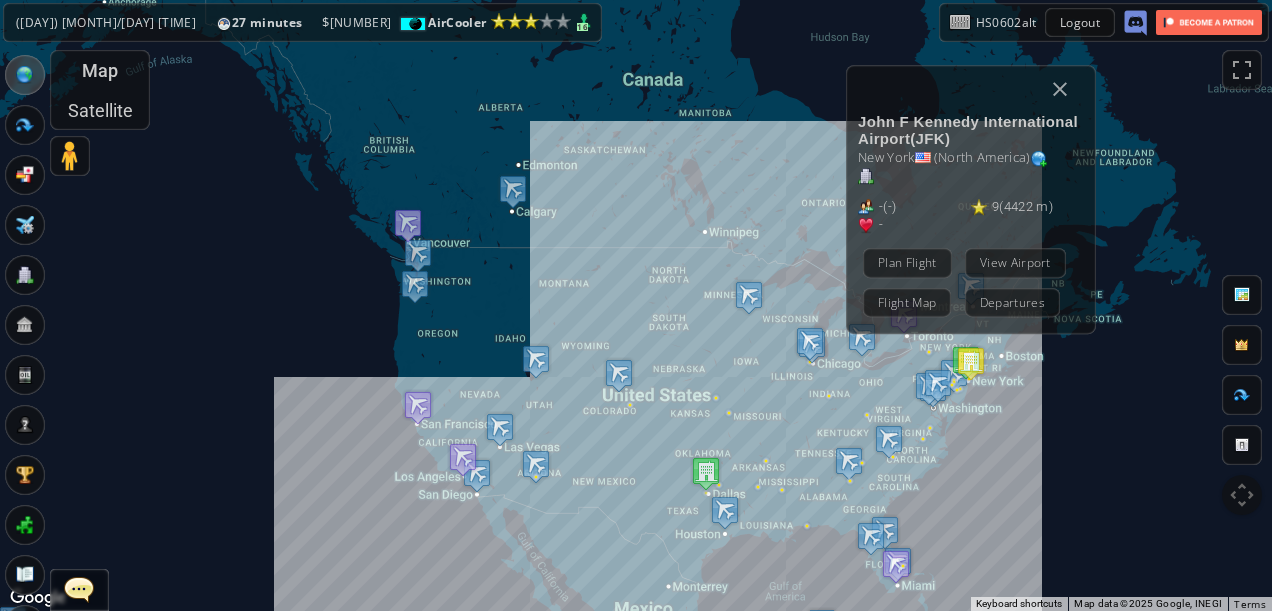 click at bounding box center [966, 362] 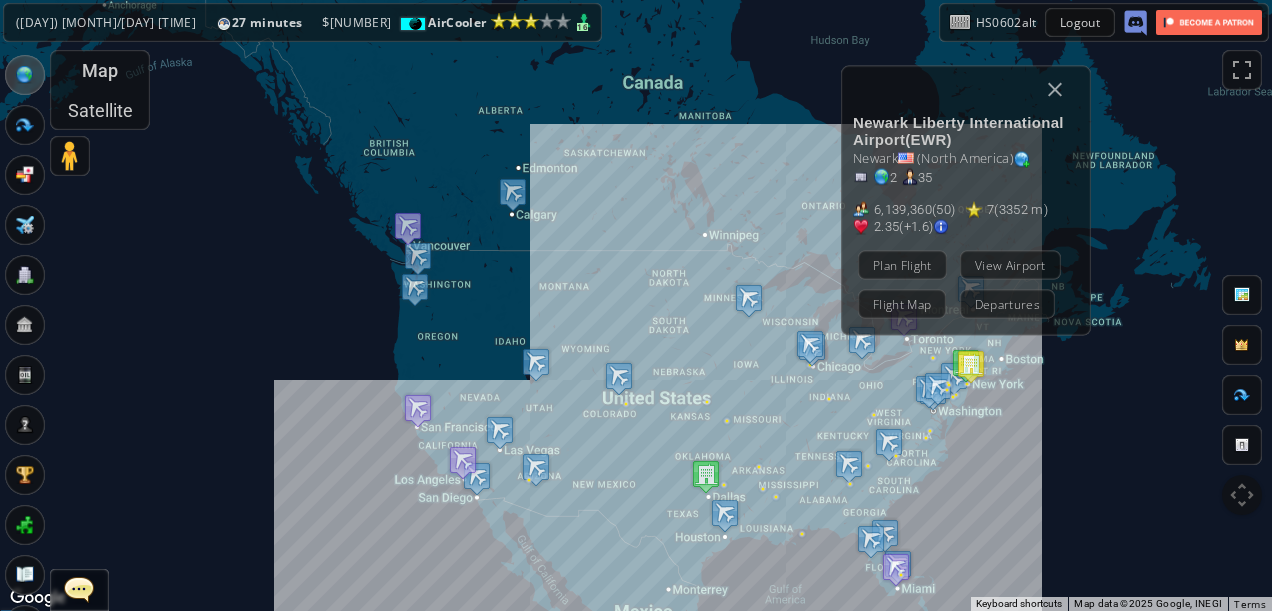 click on "Plan Flight
View Airport
Flight Map
Departures" at bounding box center (966, 284) 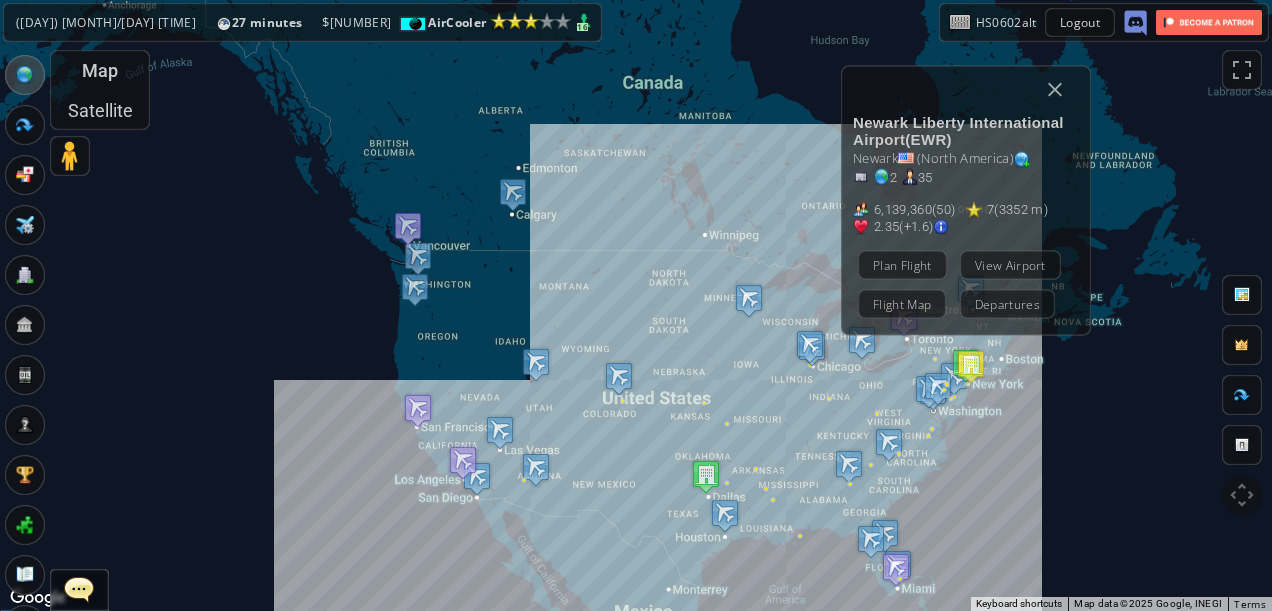 click on "View Airport" at bounding box center (1010, 264) 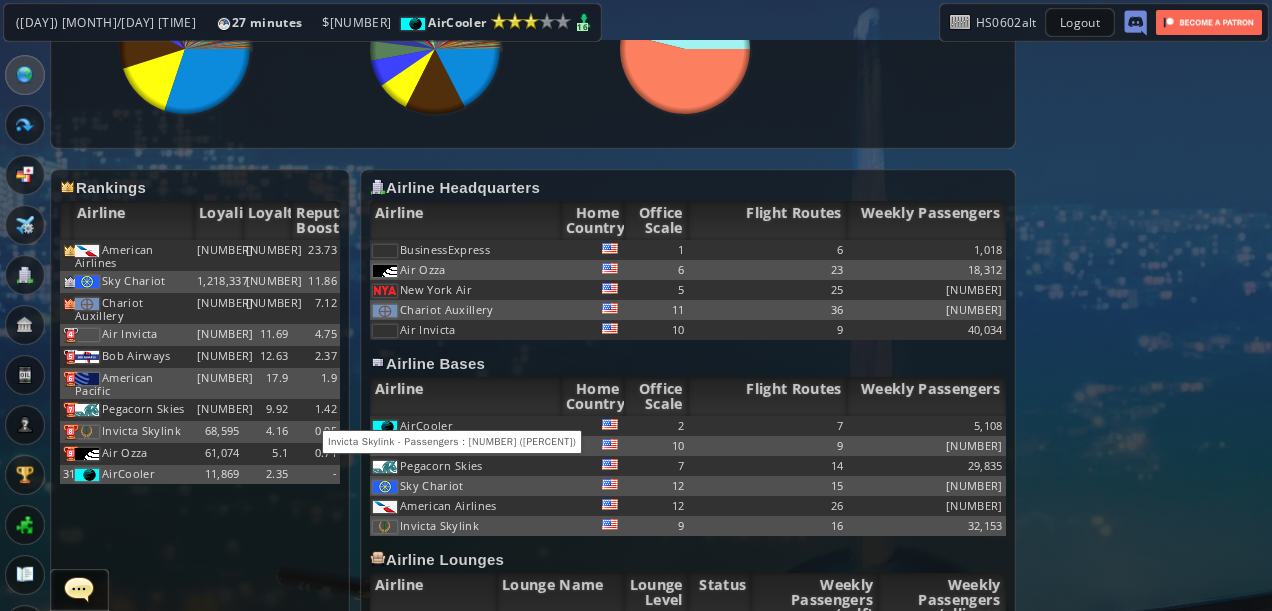 scroll, scrollTop: 1200, scrollLeft: 0, axis: vertical 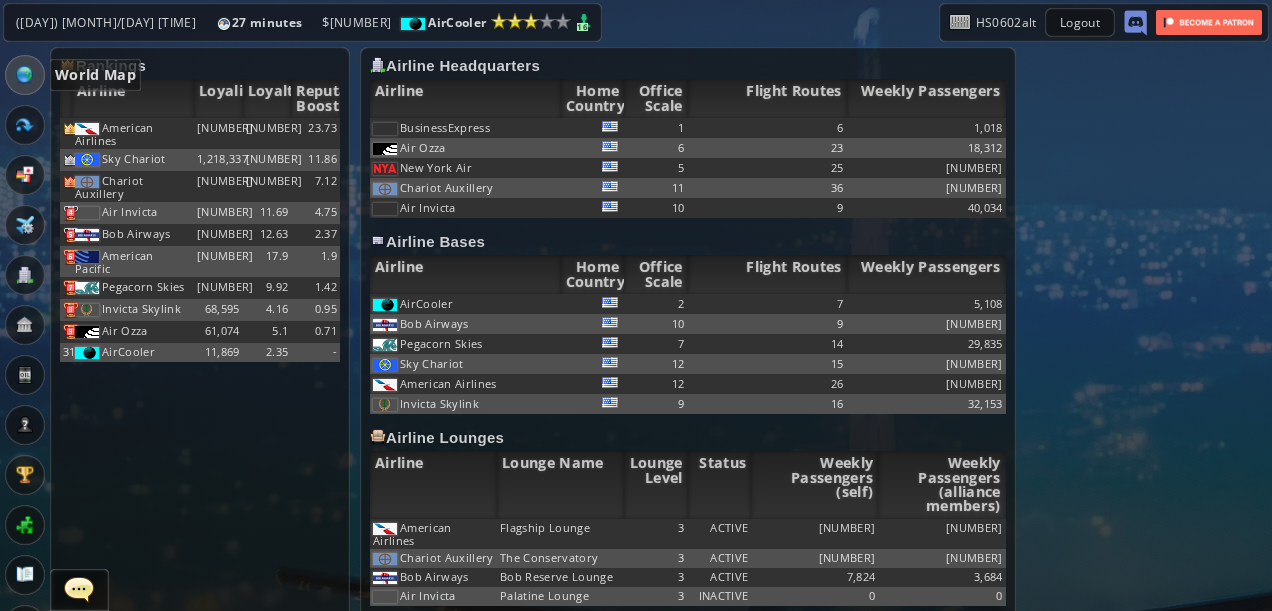 click on "World Map" at bounding box center (70, 75) 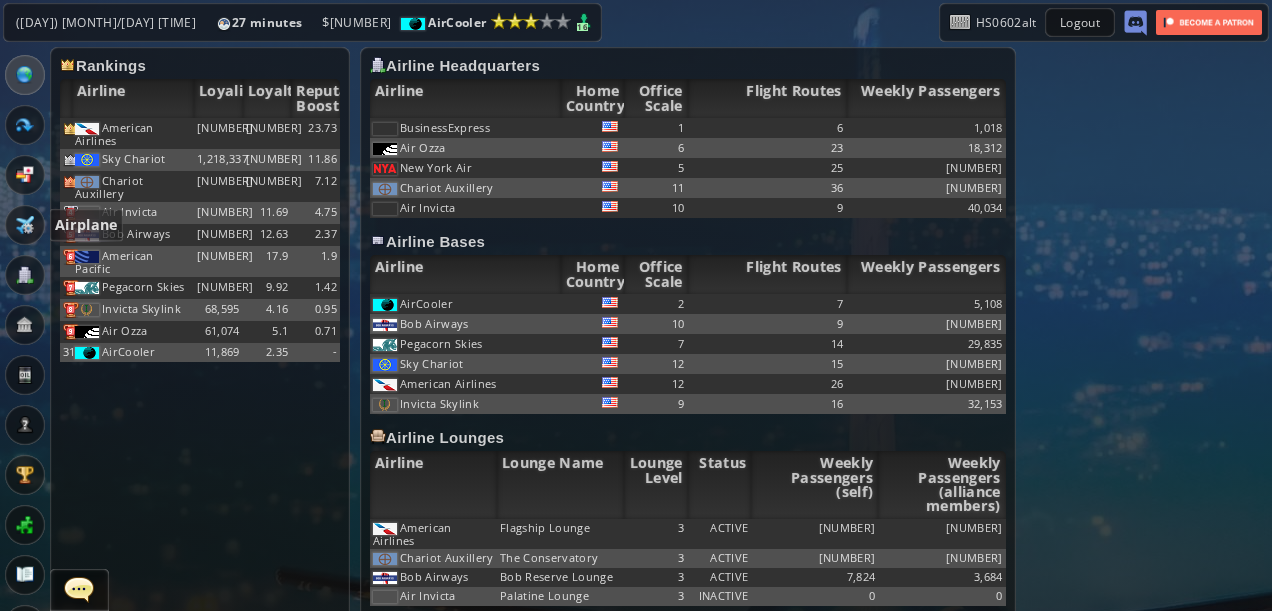 click at bounding box center (25, 225) 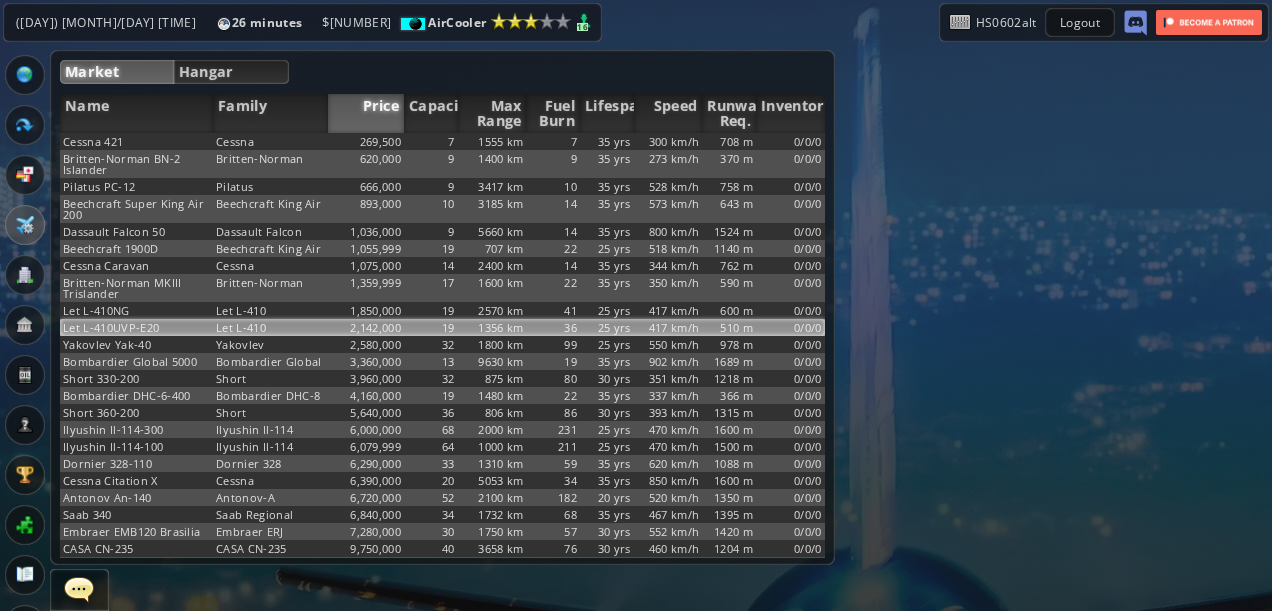scroll, scrollTop: 0, scrollLeft: 0, axis: both 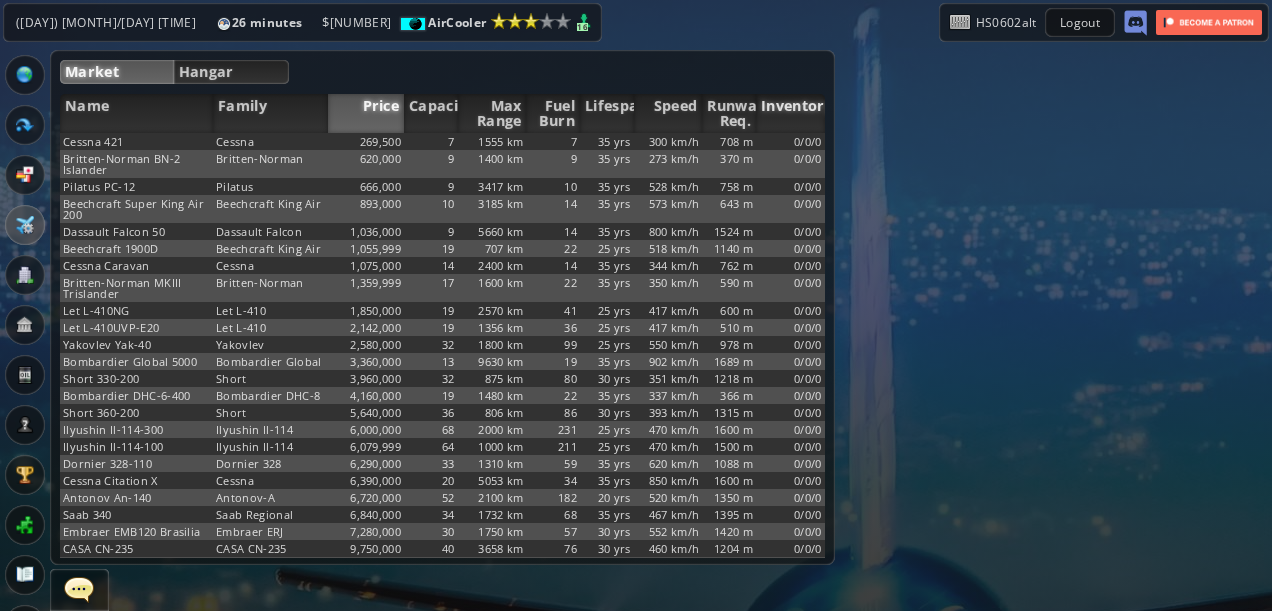 click on "Inventory" at bounding box center (790, 113) 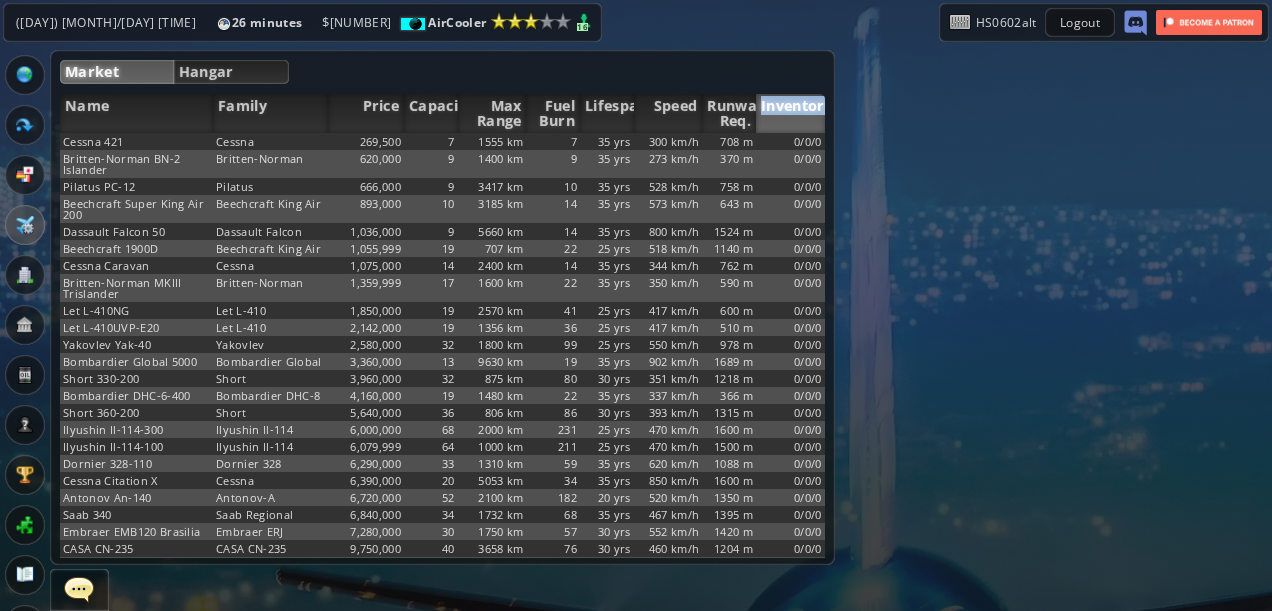 click on "Inventory" at bounding box center (790, 113) 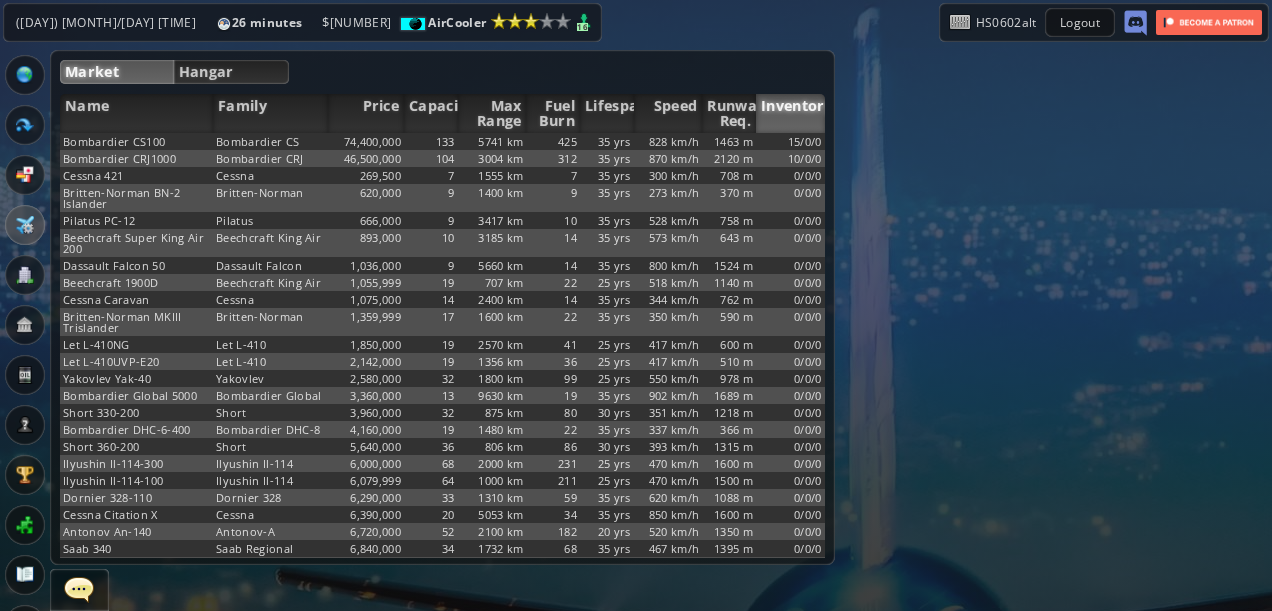 drag, startPoint x: 792, startPoint y: 106, endPoint x: 970, endPoint y: 443, distance: 381.12073 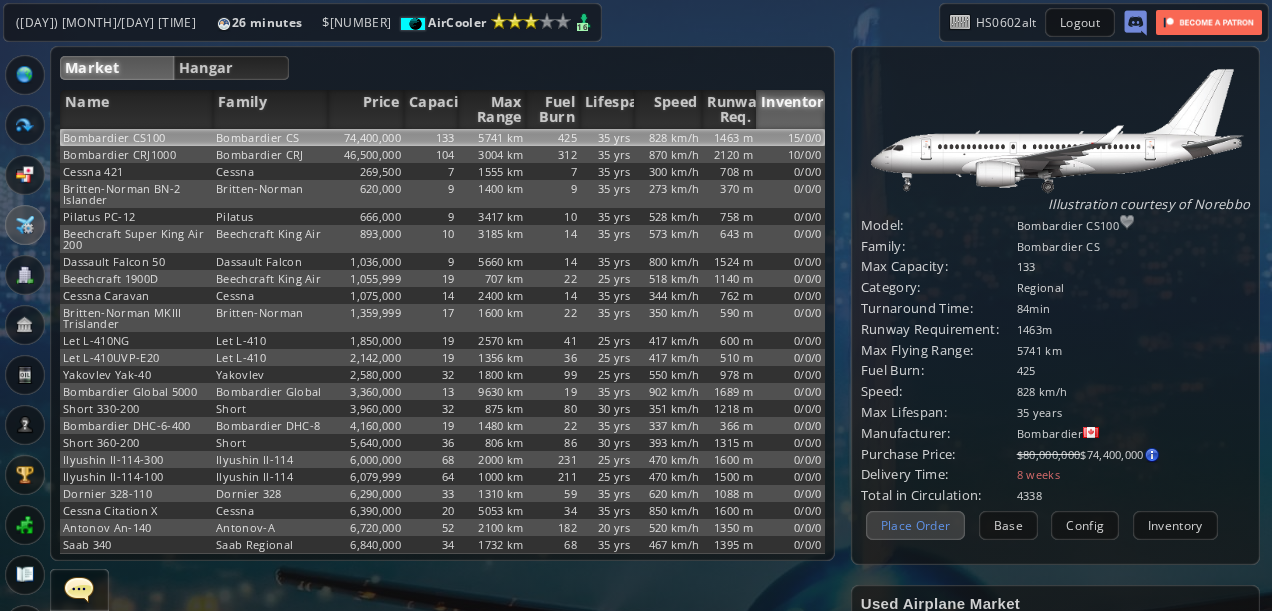 scroll, scrollTop: 0, scrollLeft: 0, axis: both 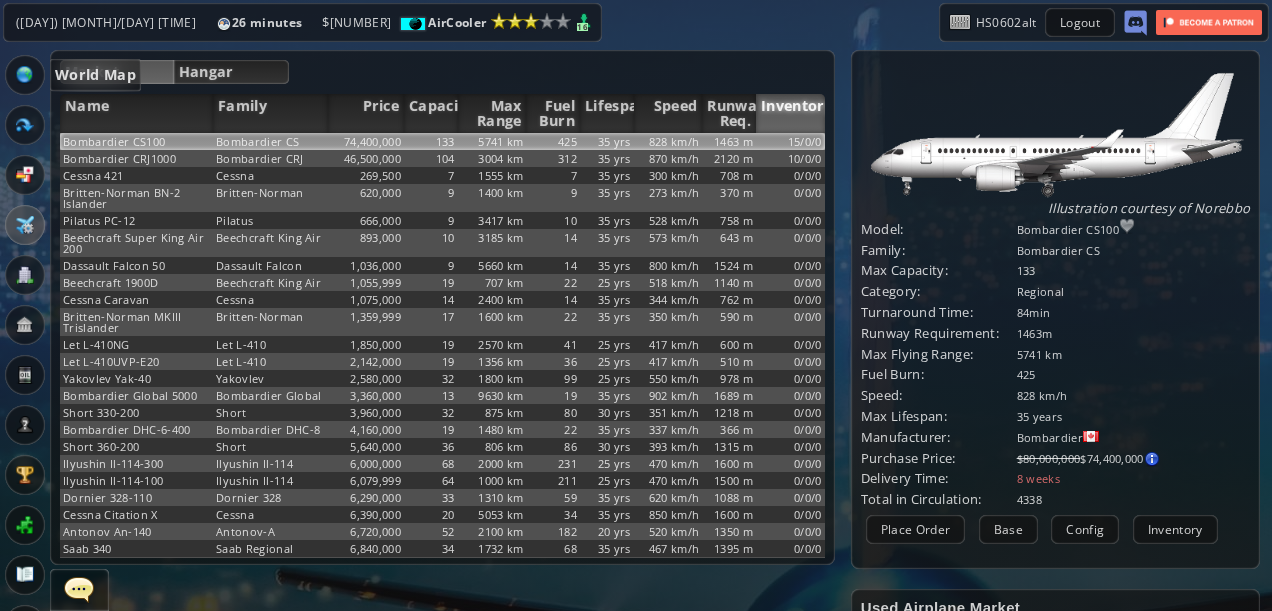 click at bounding box center [25, 75] 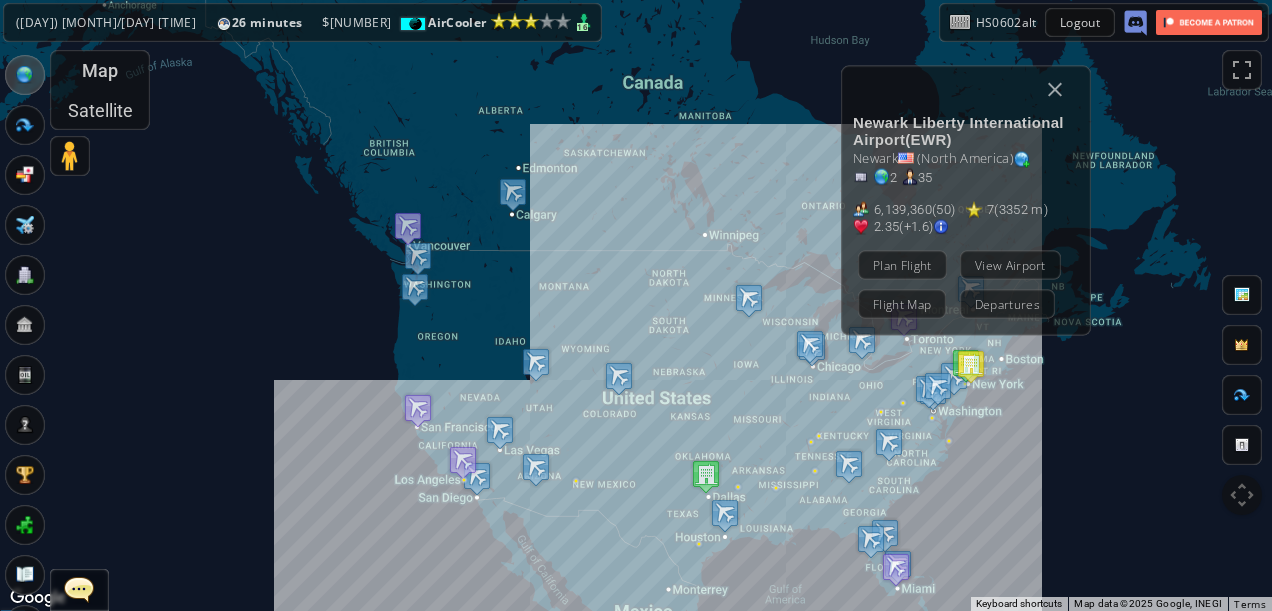 click at bounding box center (706, 476) 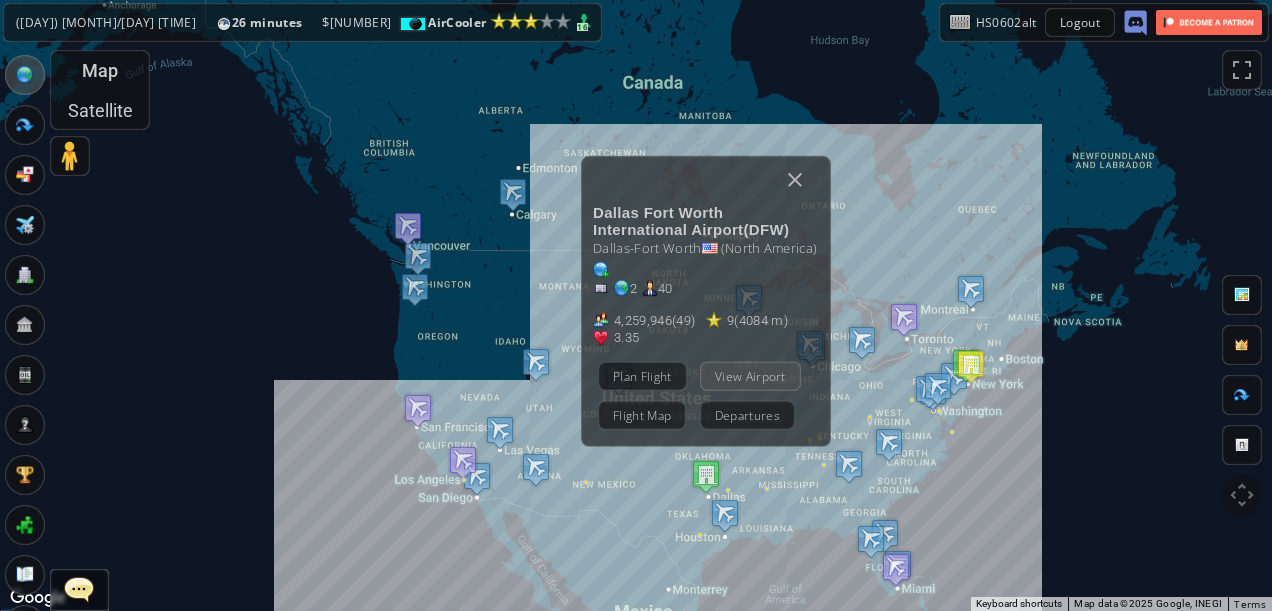 click on "View Airport" at bounding box center [750, 375] 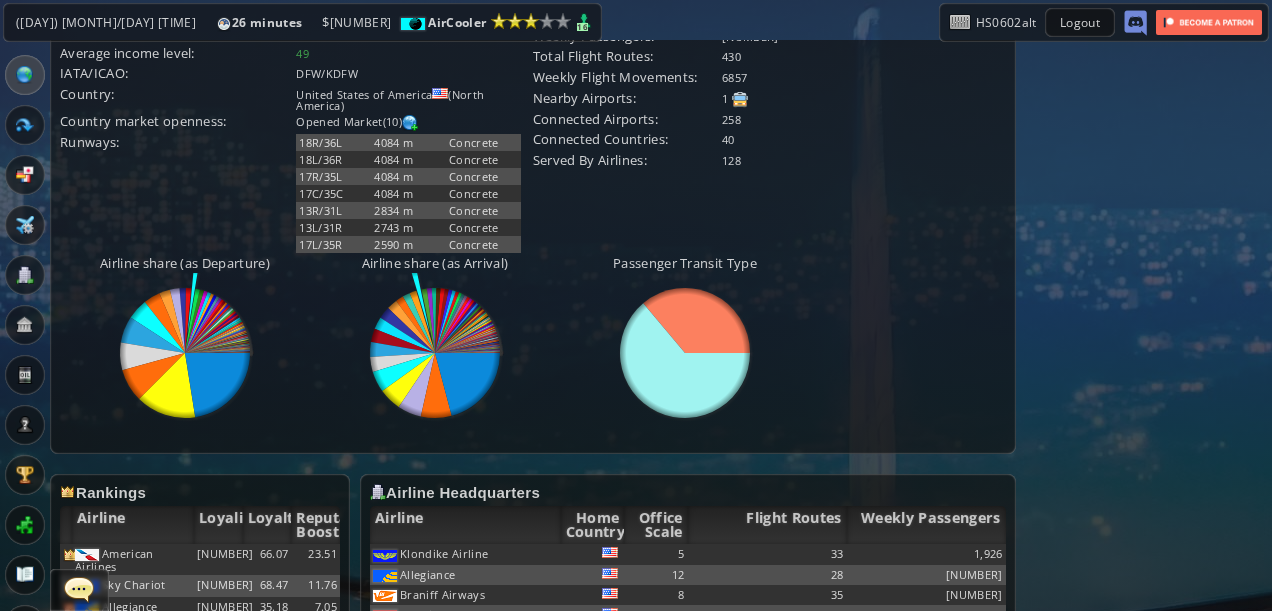 scroll, scrollTop: 1317, scrollLeft: 0, axis: vertical 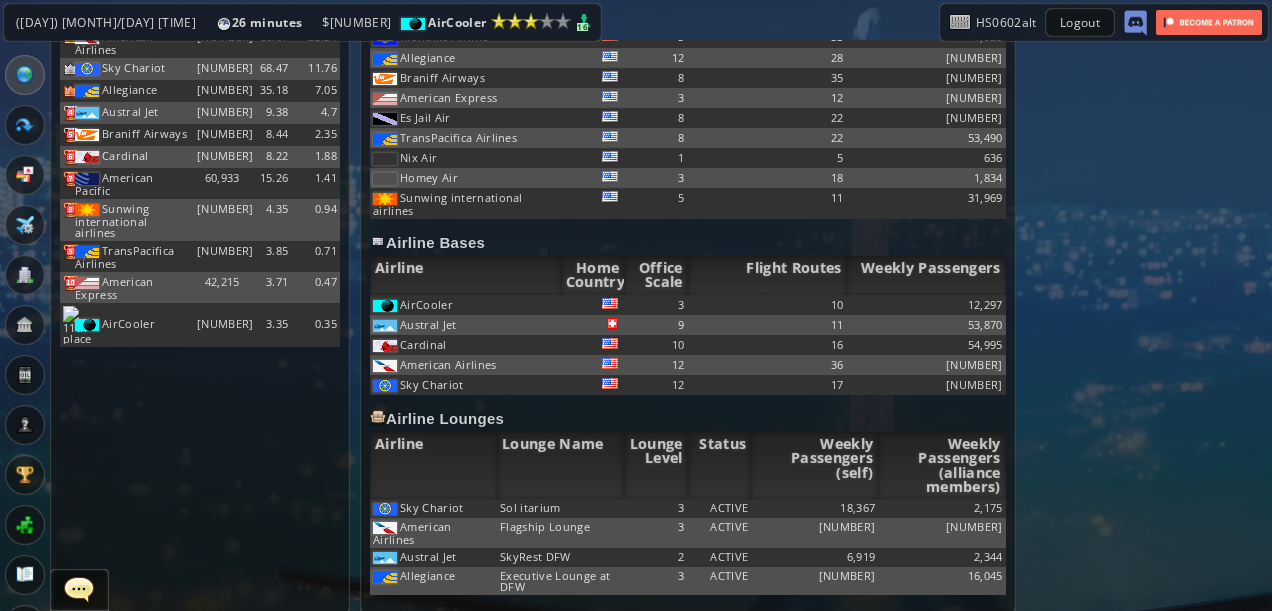 click at bounding box center (25, 225) 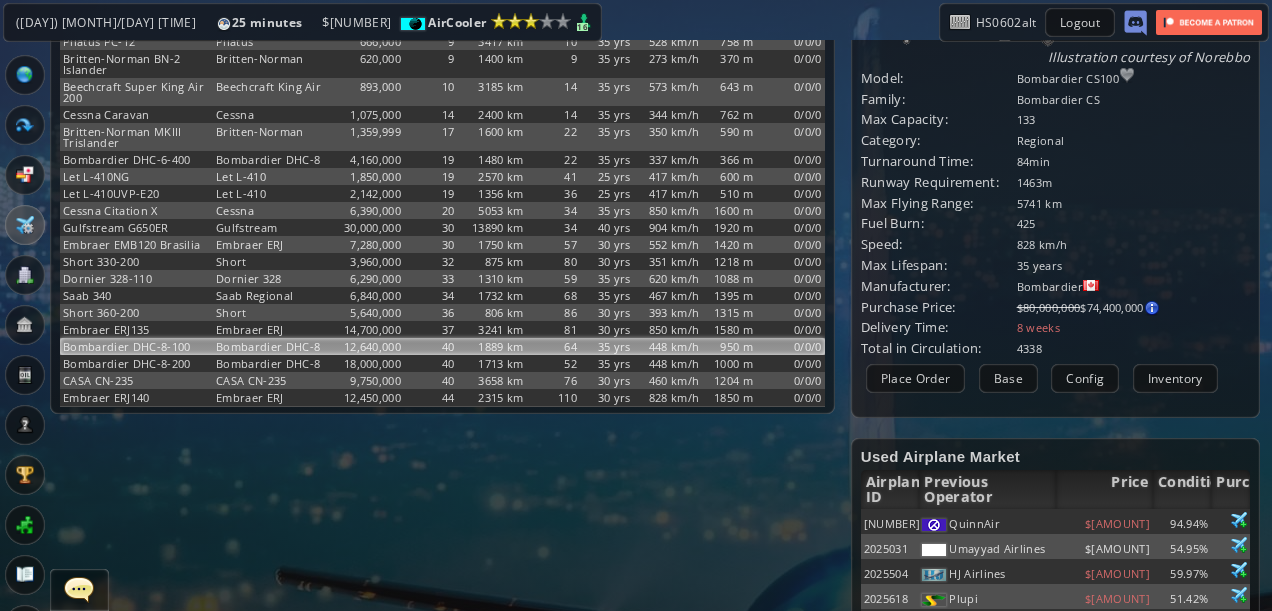 scroll, scrollTop: 0, scrollLeft: 0, axis: both 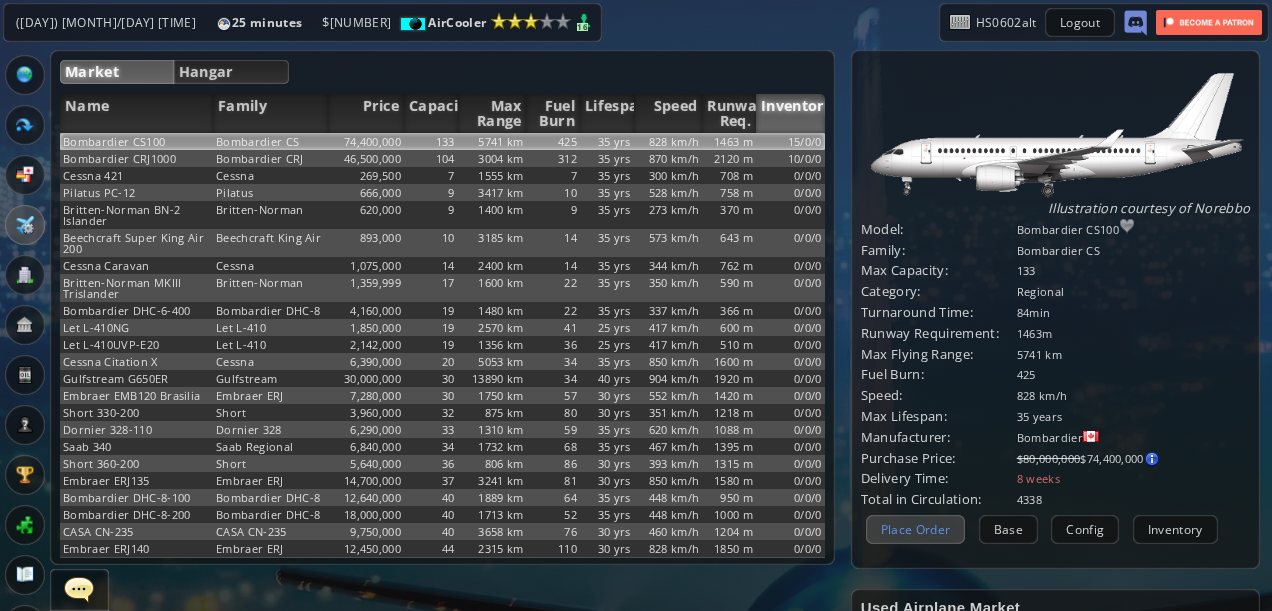 click on "Place Order" at bounding box center [916, 529] 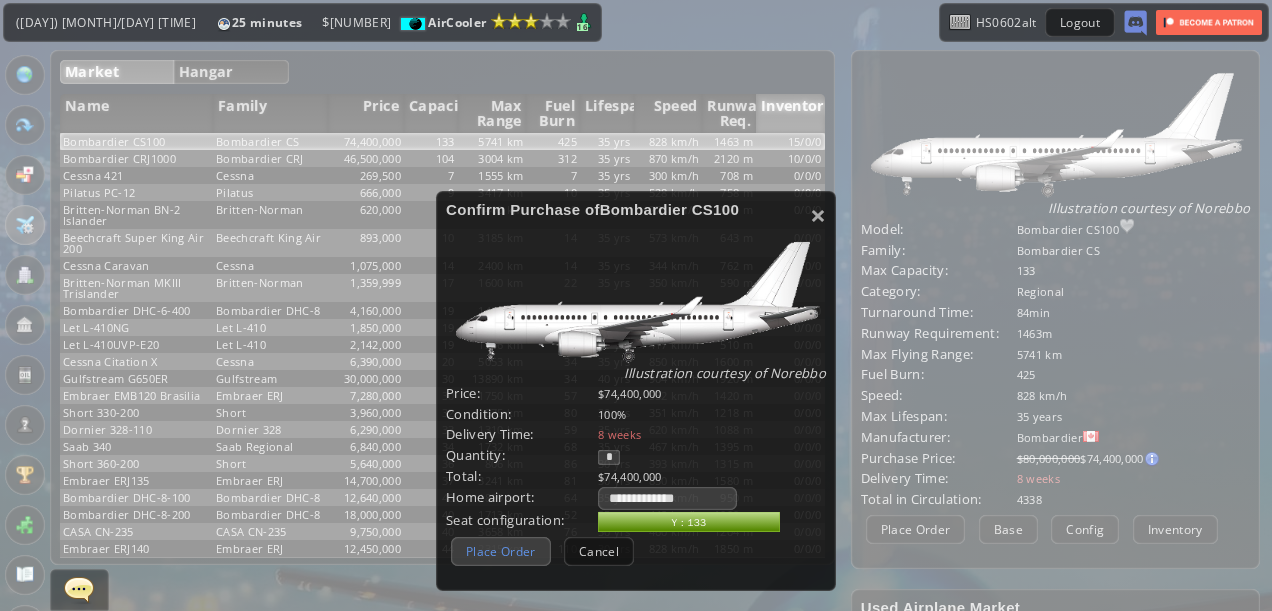 click on "Place Order" at bounding box center (501, 551) 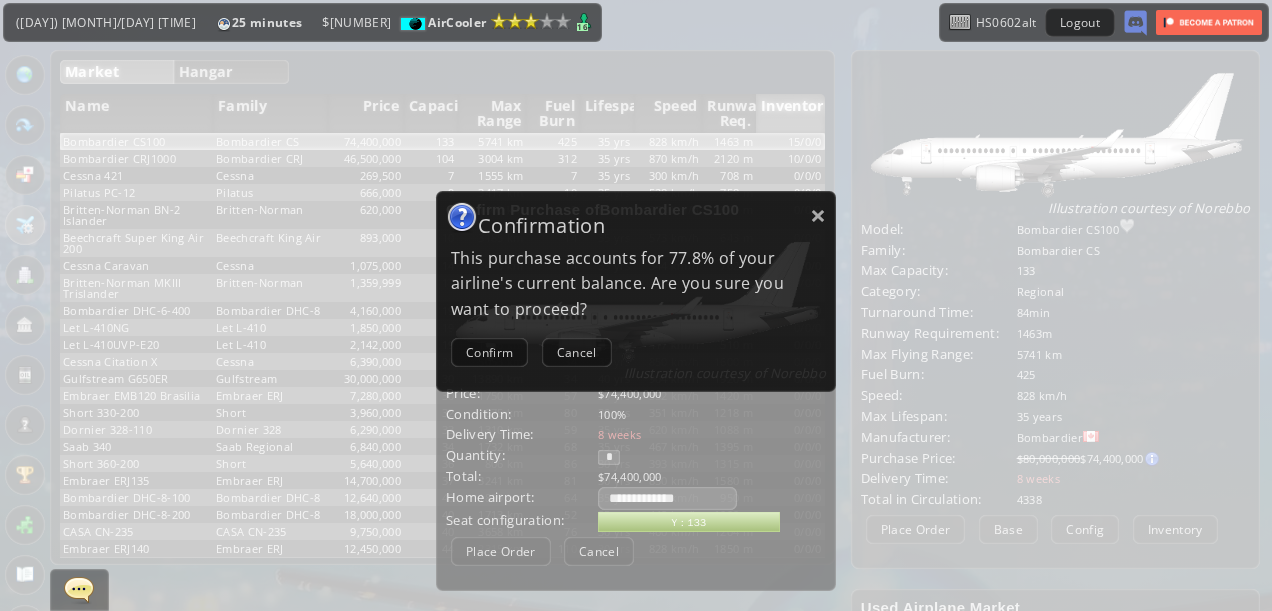 click on "This purchase accounts for [PERCENT] of your airline's current balance. Are you sure you want to proceed? Confirm Cancel" at bounding box center [636, 291] 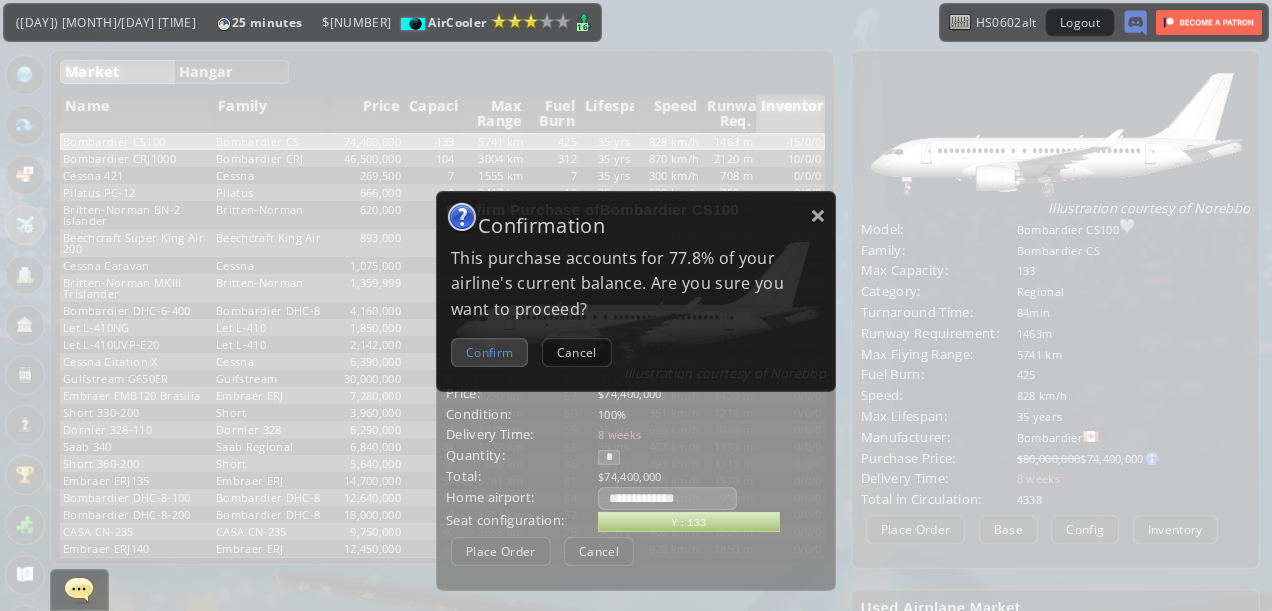 click on "Confirm" at bounding box center (489, 352) 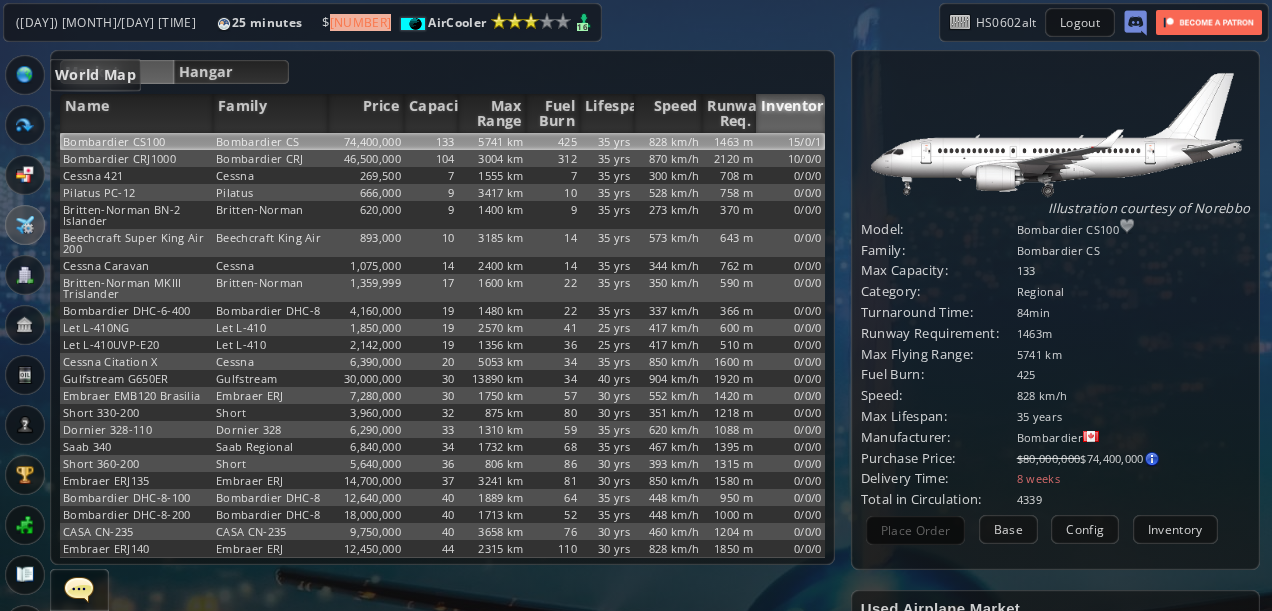click at bounding box center [25, 75] 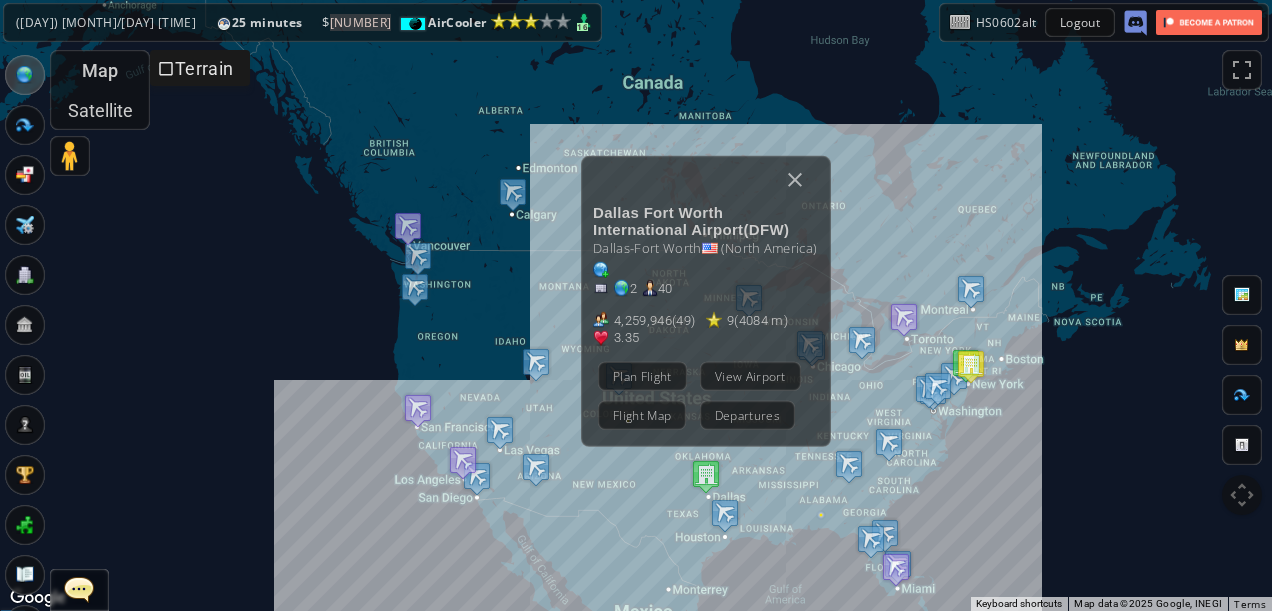 click on "To navigate, press the arrow keys. [CITY] [STATE] International Airport ( DFW ) [CITY]-Fort Worth ( North America ) 2 40 4,259,946 ( 49 ) 9 ( 4084 m ) 3.35 (+1.6) Plan Flight View Airport Flight Map Departures" at bounding box center (636, 305) 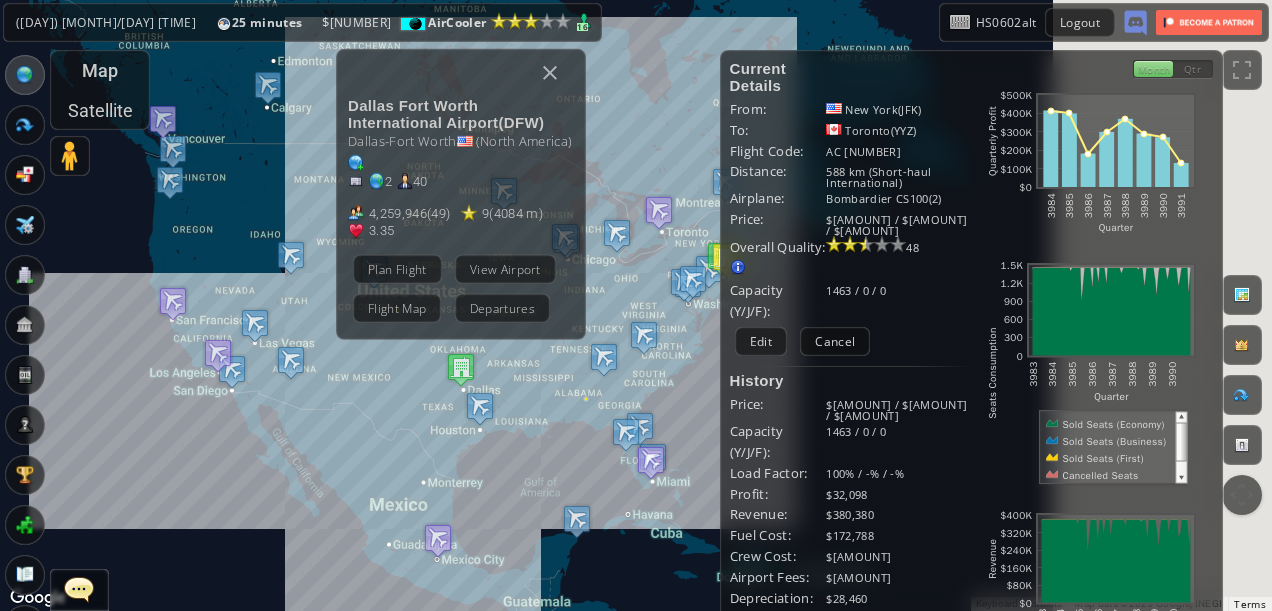 drag, startPoint x: 363, startPoint y: 299, endPoint x: 236, endPoint y: 257, distance: 133.76472 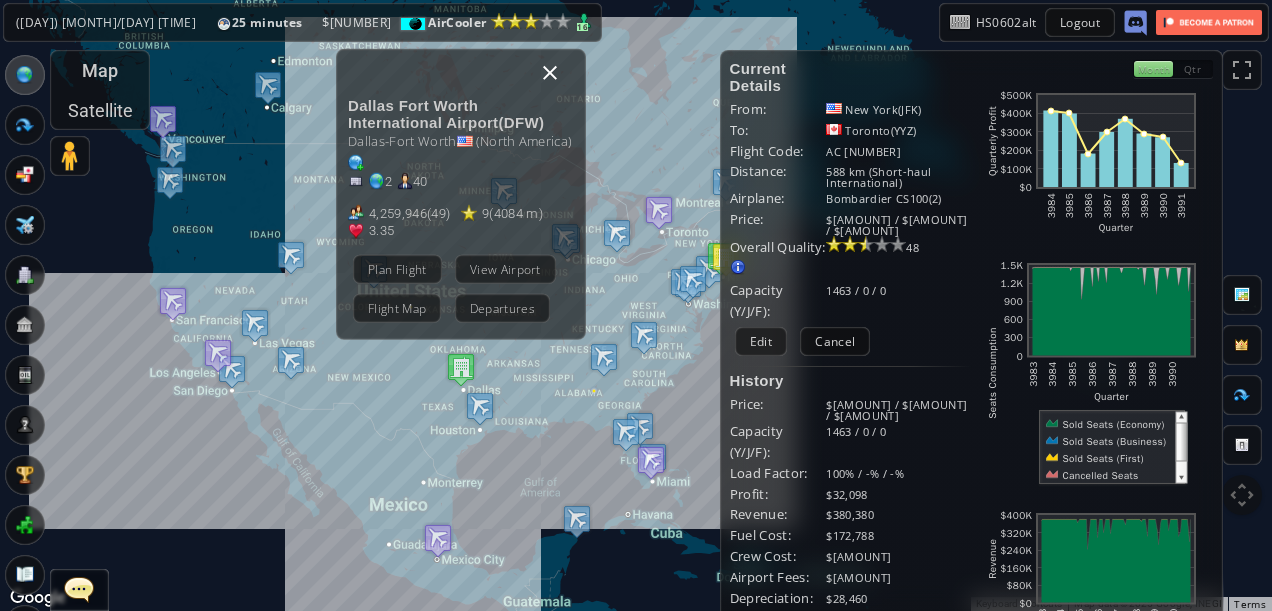 click at bounding box center [550, 72] 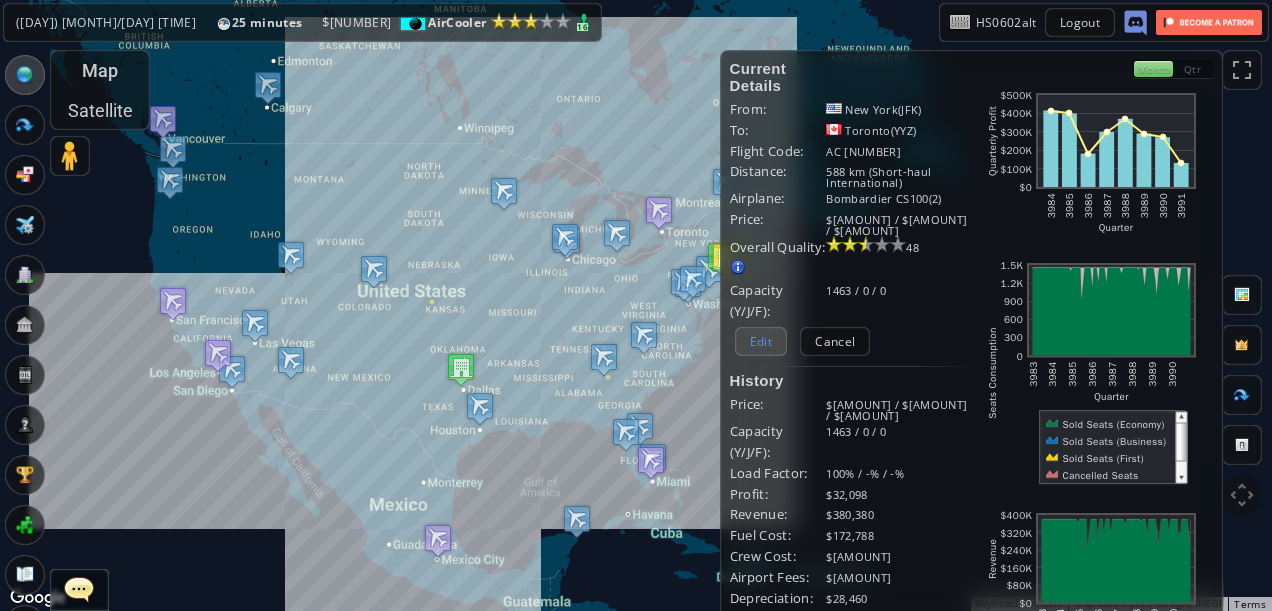 click on "Edit" at bounding box center (761, 341) 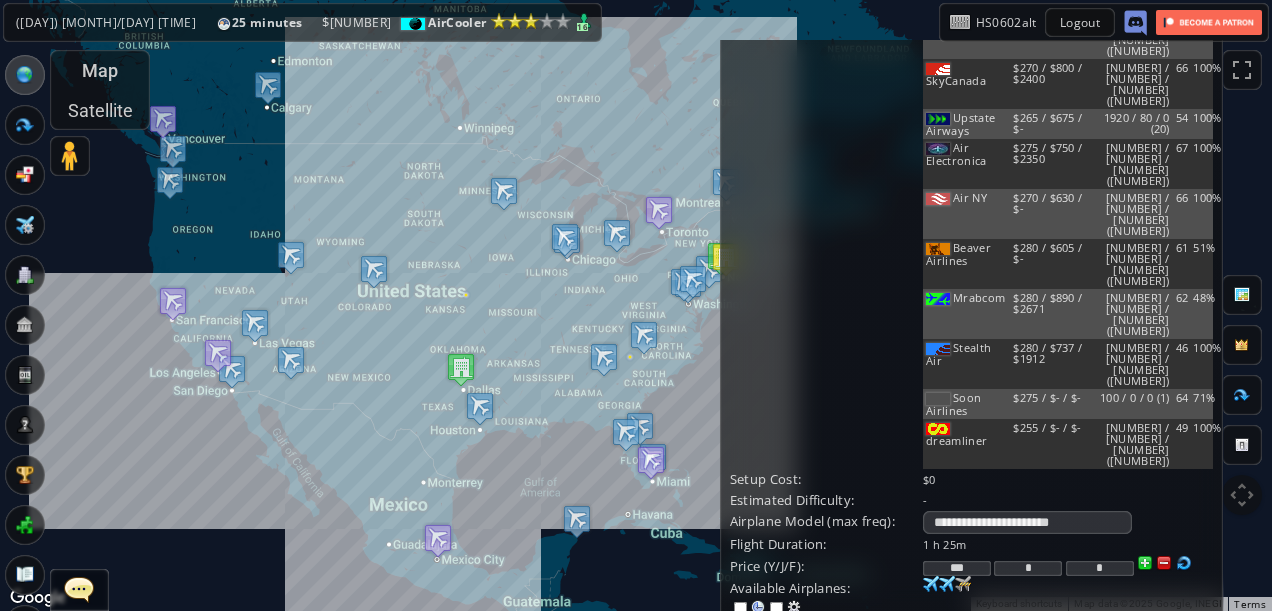 scroll, scrollTop: 700, scrollLeft: 0, axis: vertical 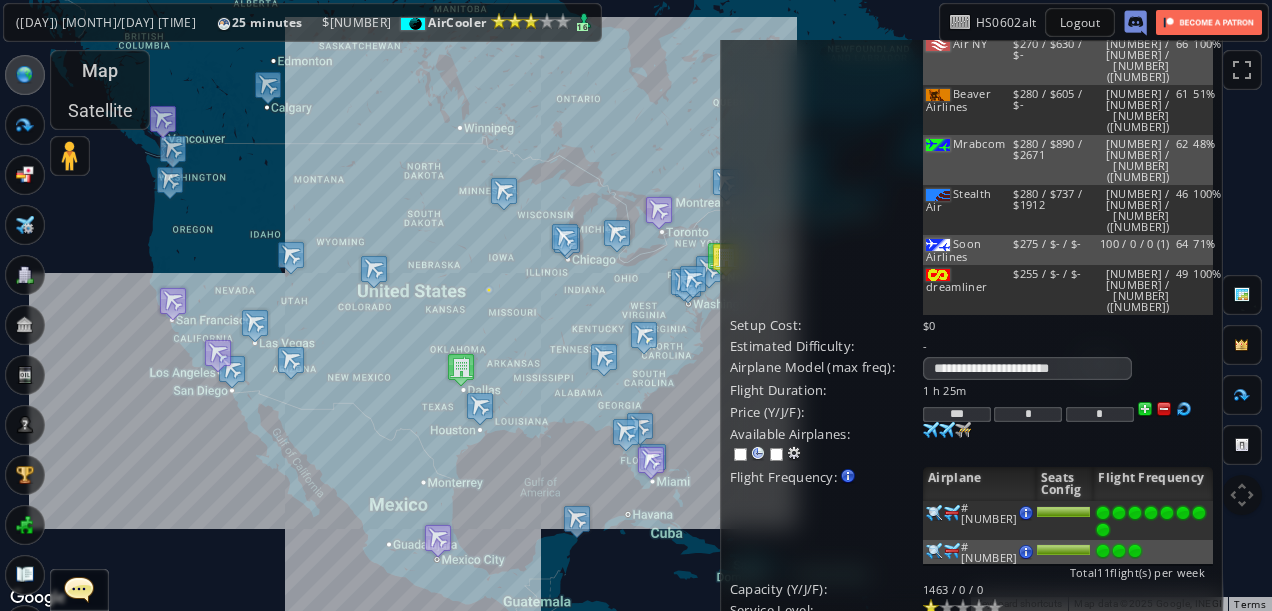 click on "Cancel" at bounding box center [938, 661] 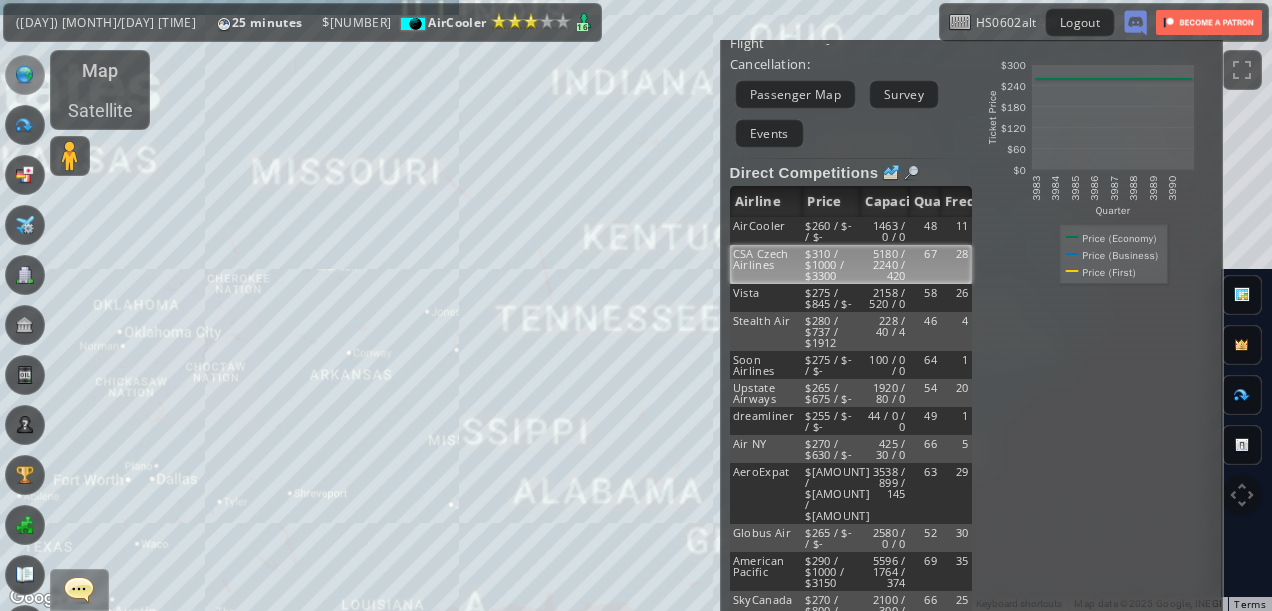 scroll, scrollTop: 0, scrollLeft: 0, axis: both 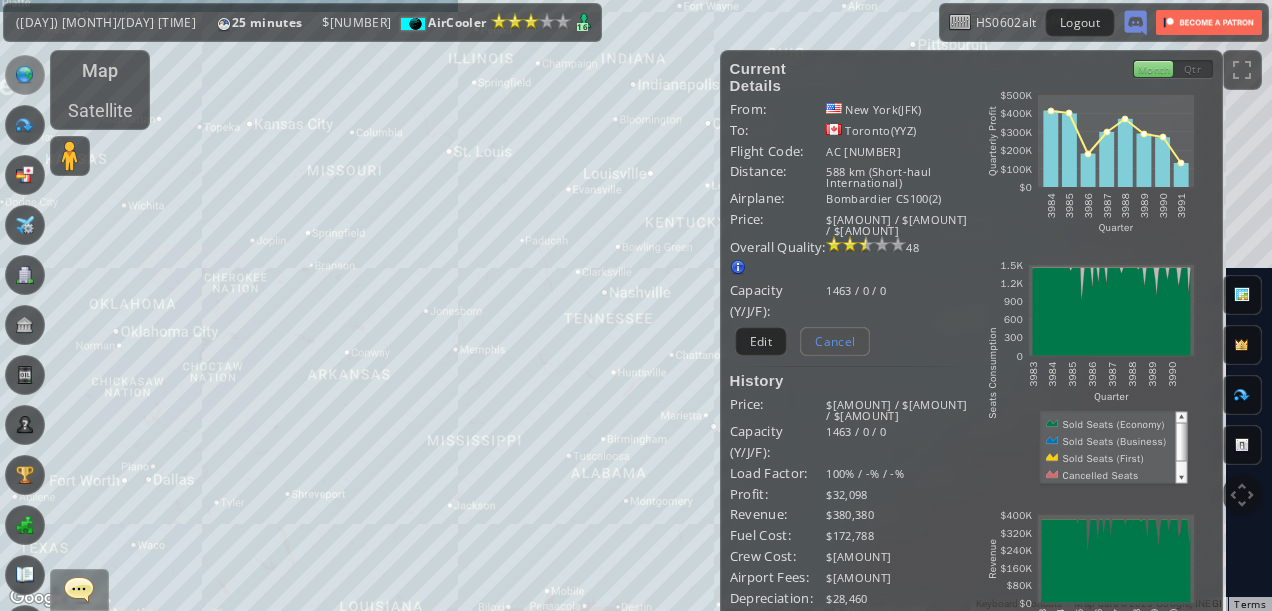 click on "Cancel" at bounding box center (835, 341) 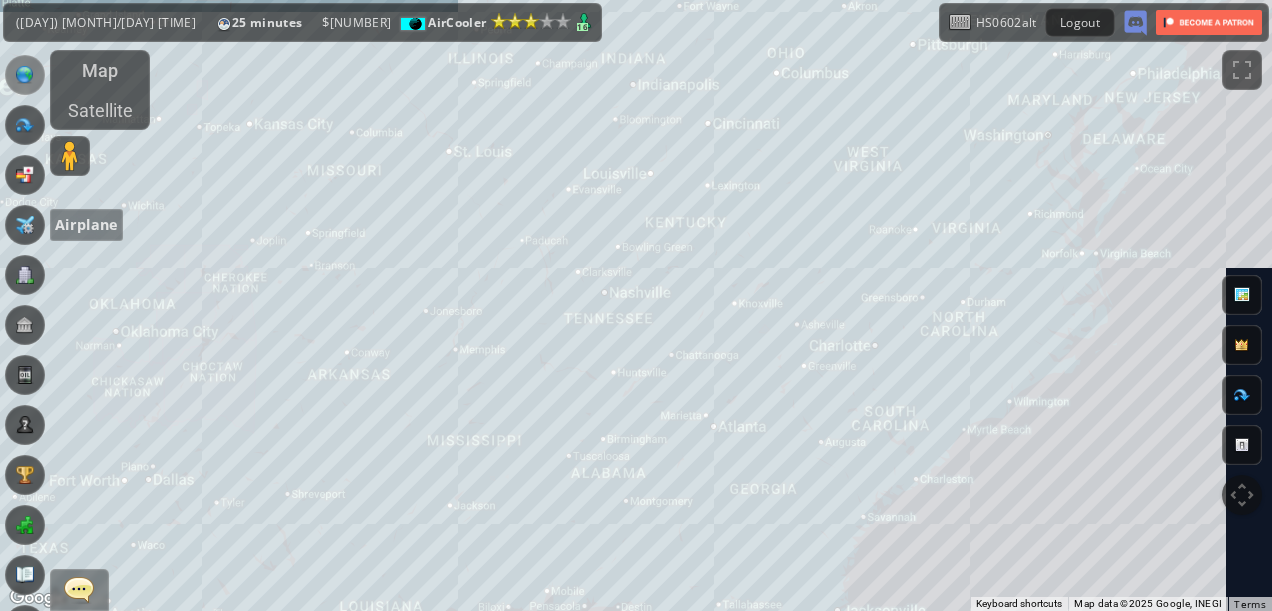 click at bounding box center (25, 225) 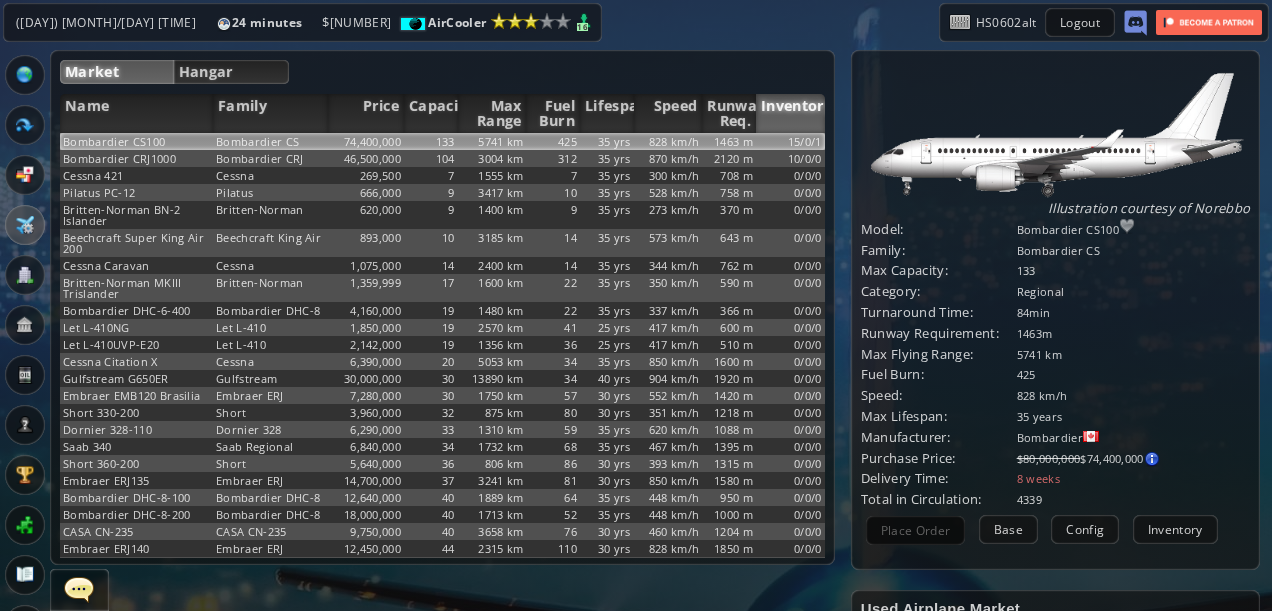 click at bounding box center [25, 125] 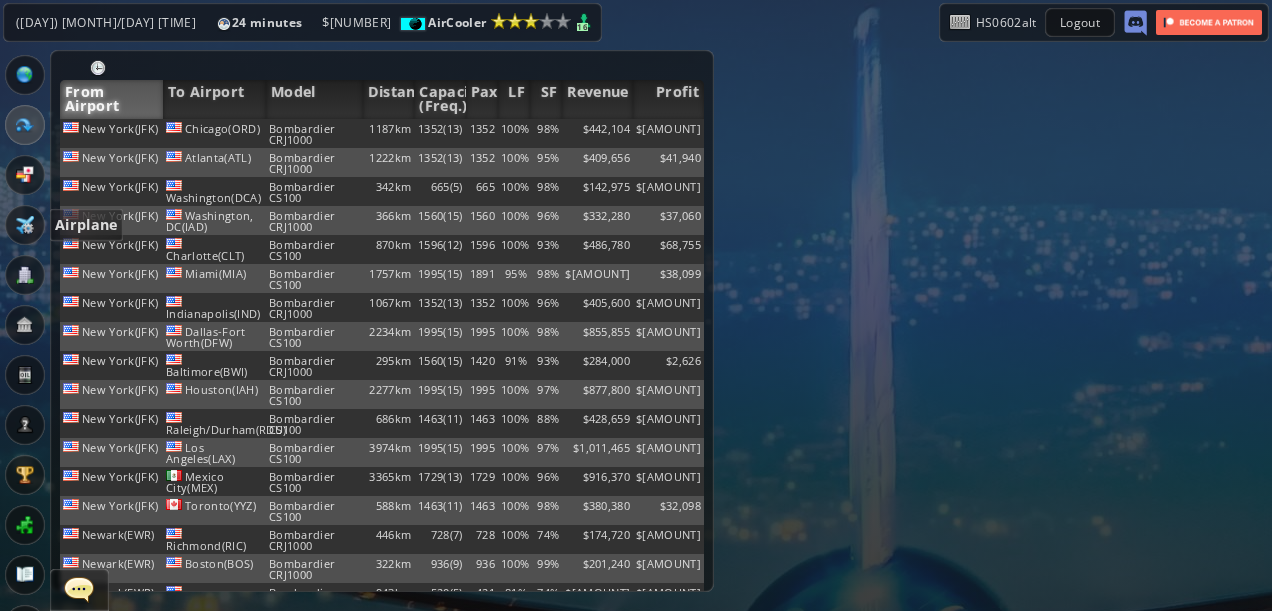 click at bounding box center (25, 225) 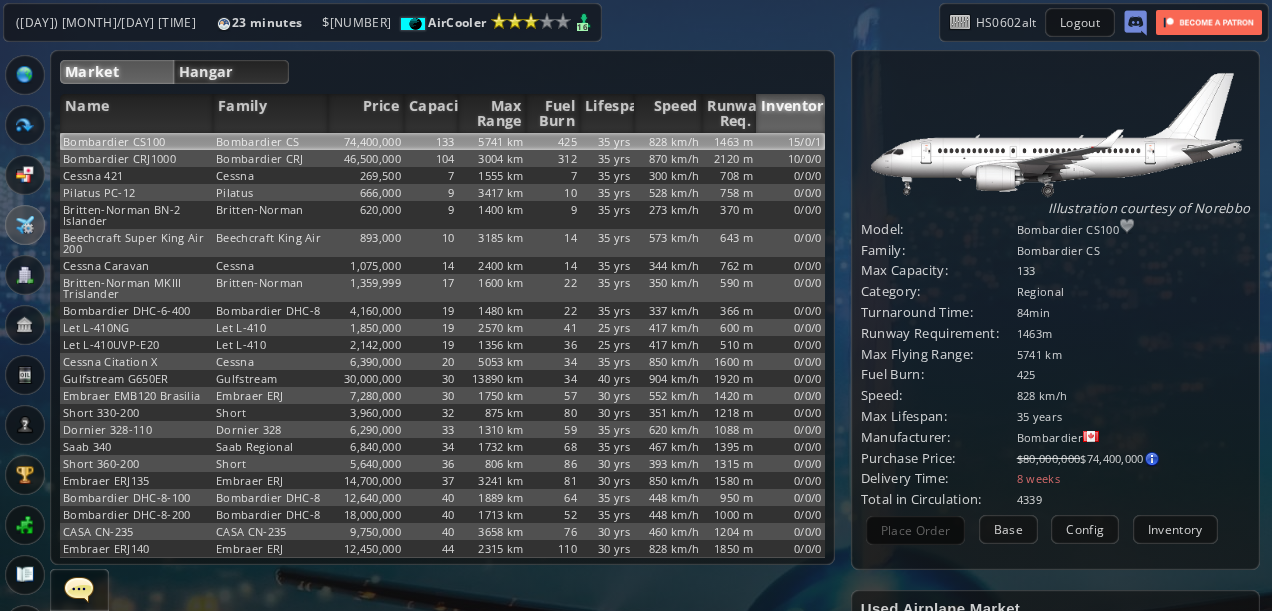 click on "Hangar" at bounding box center (232, 72) 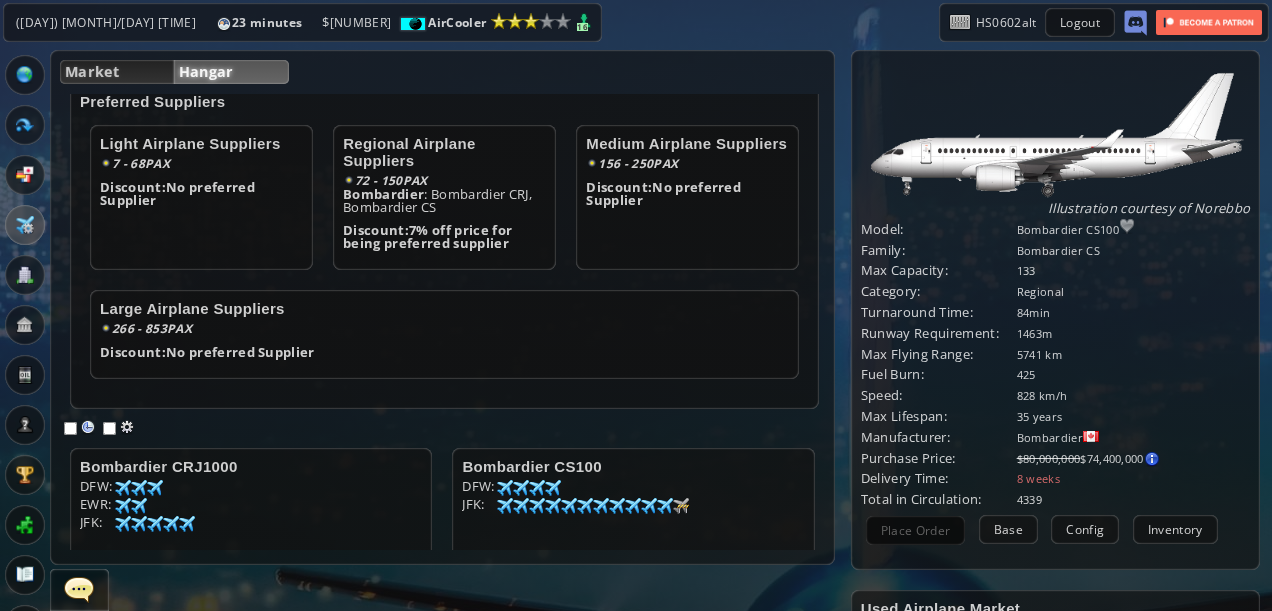 scroll, scrollTop: 159, scrollLeft: 0, axis: vertical 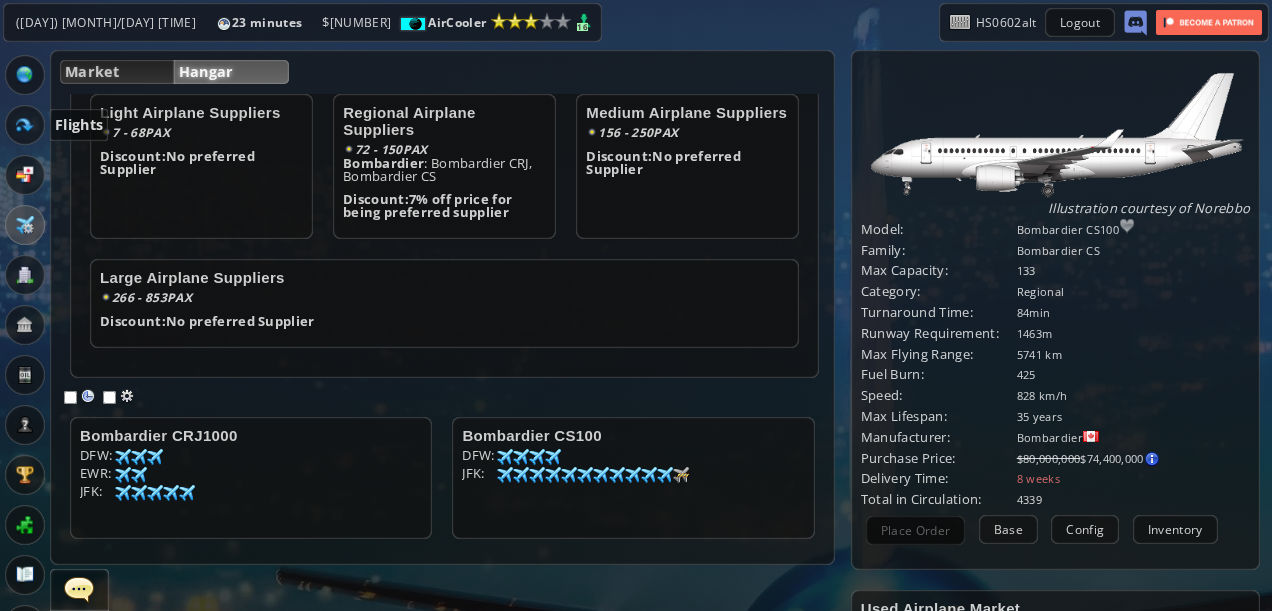 click at bounding box center (25, 125) 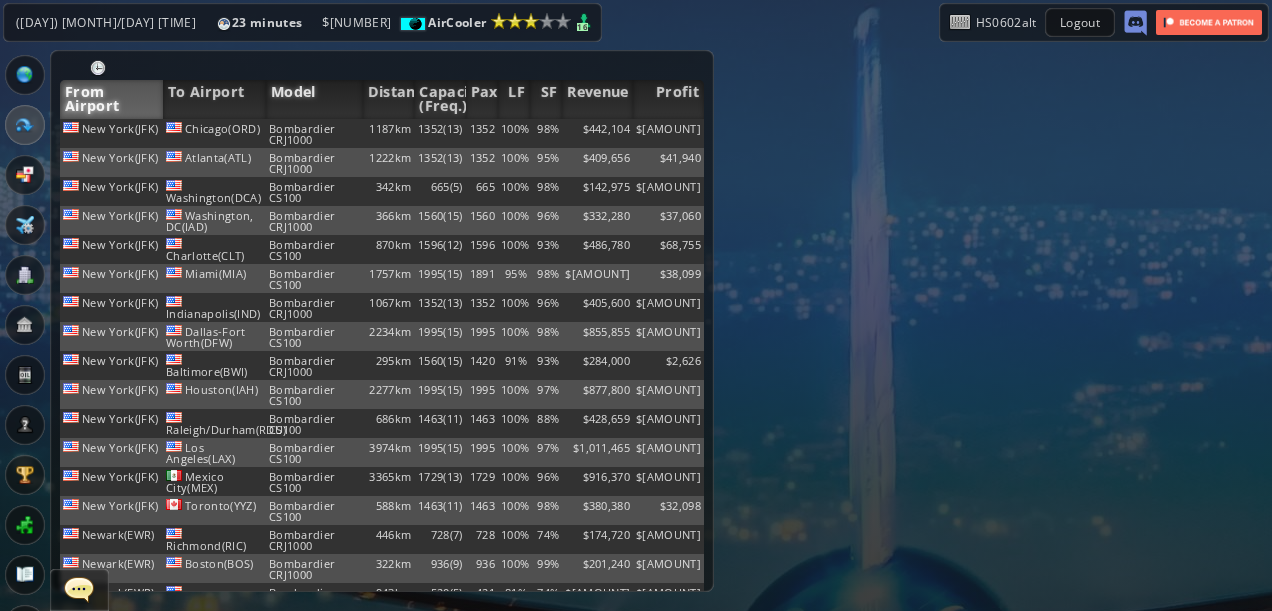 click on "Model" at bounding box center (314, 99) 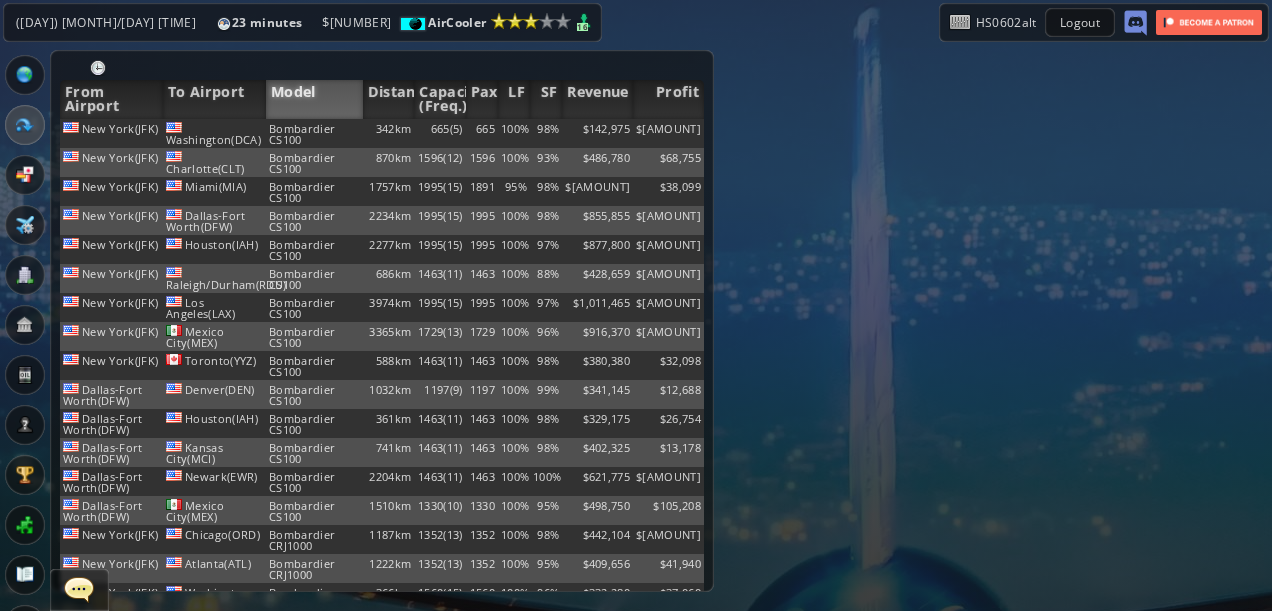 click on "Model" at bounding box center (314, 99) 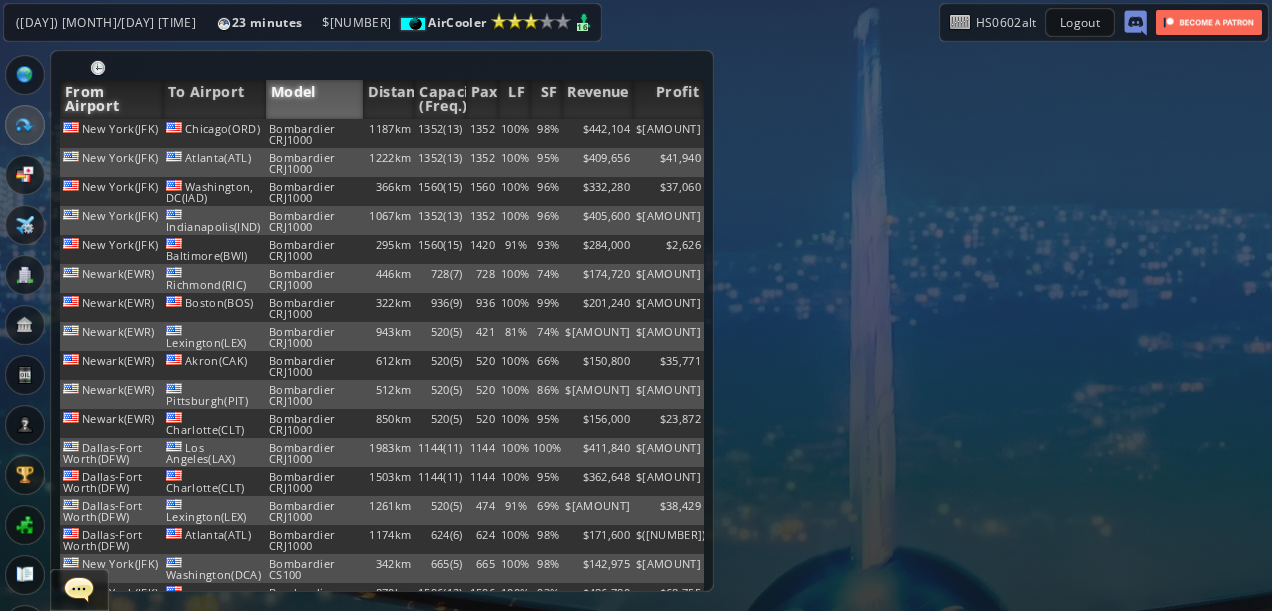 click on "From Airport" at bounding box center [111, 99] 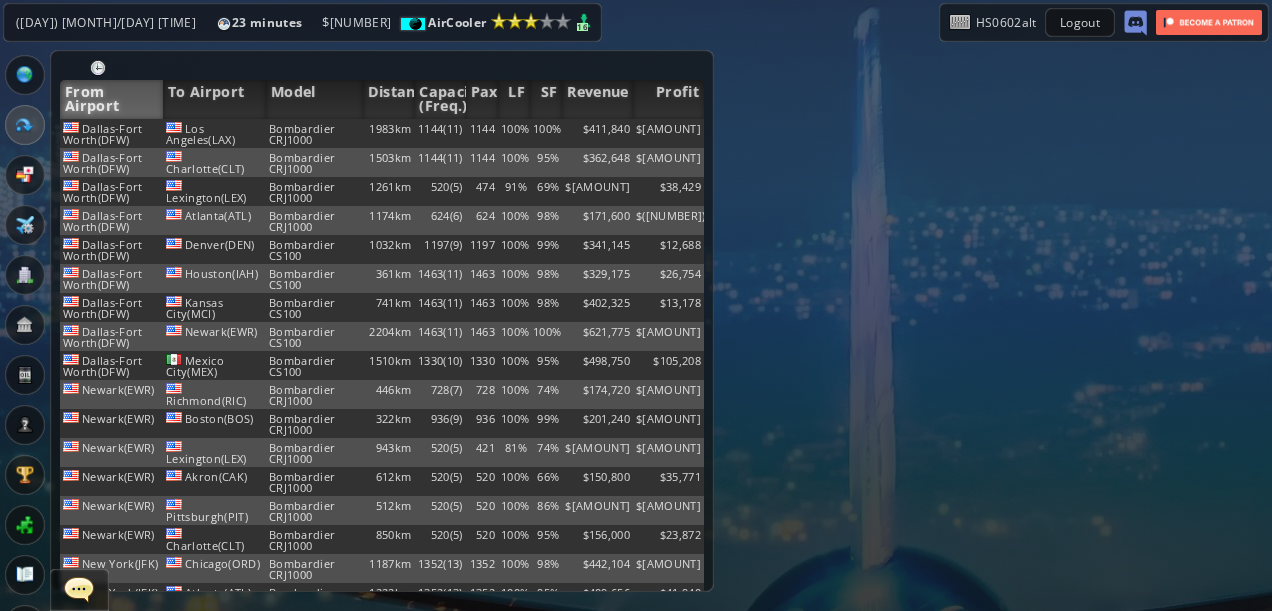 click on "From Airport" at bounding box center [111, 99] 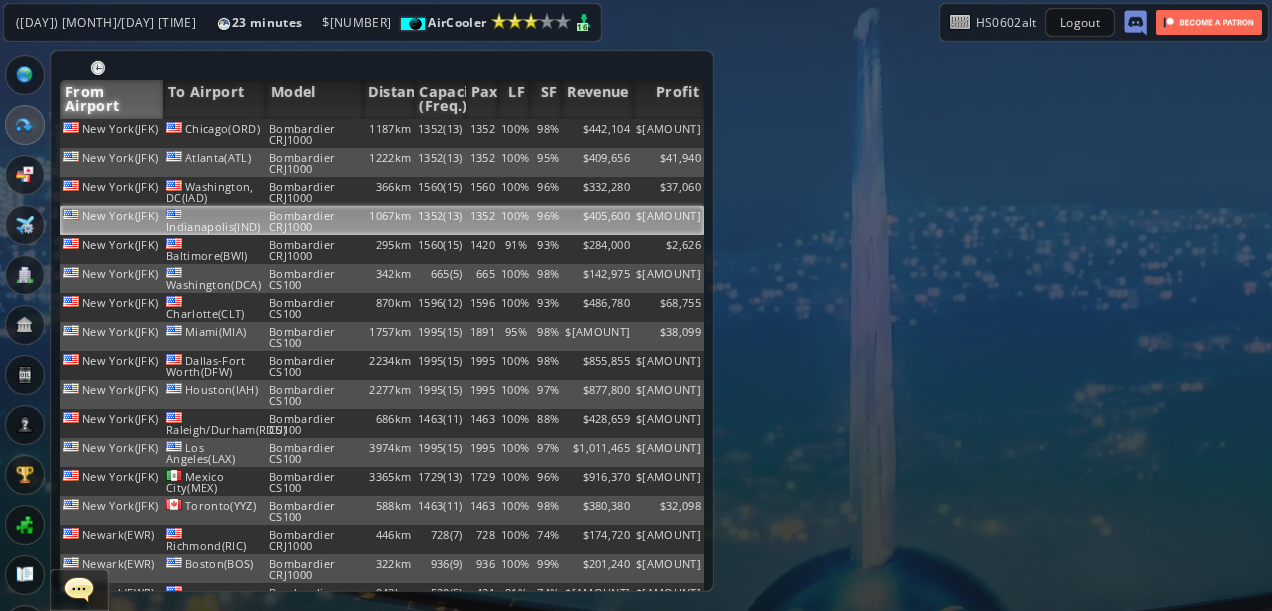 click on "1352(13)" at bounding box center (440, 133) 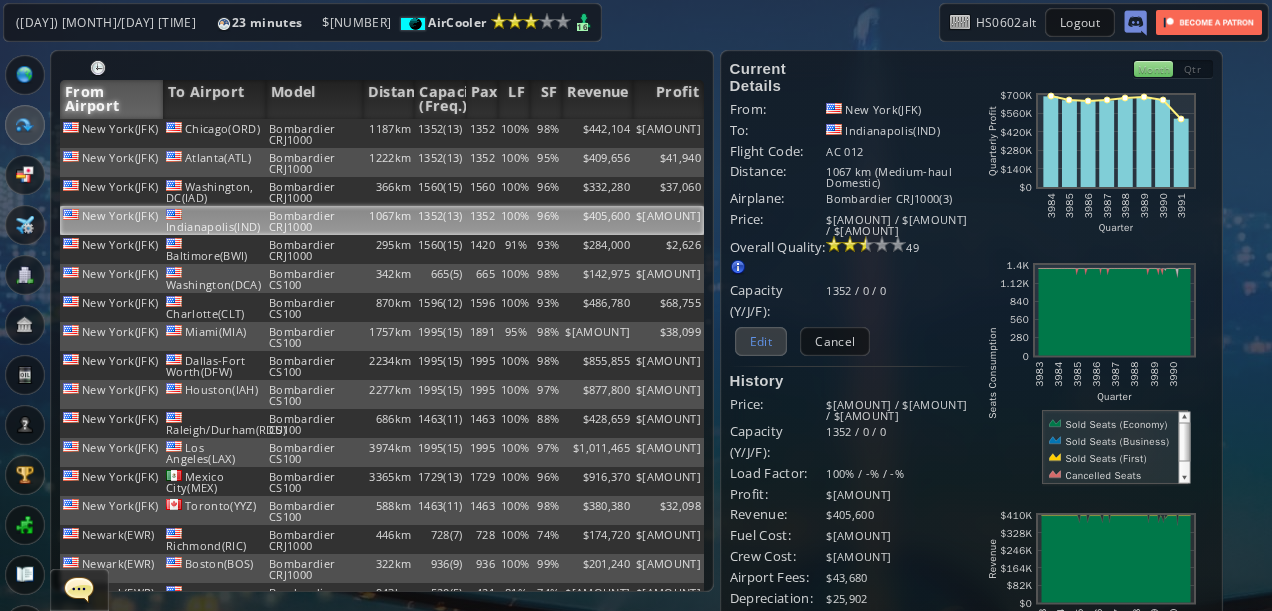click on "Edit" at bounding box center (761, 341) 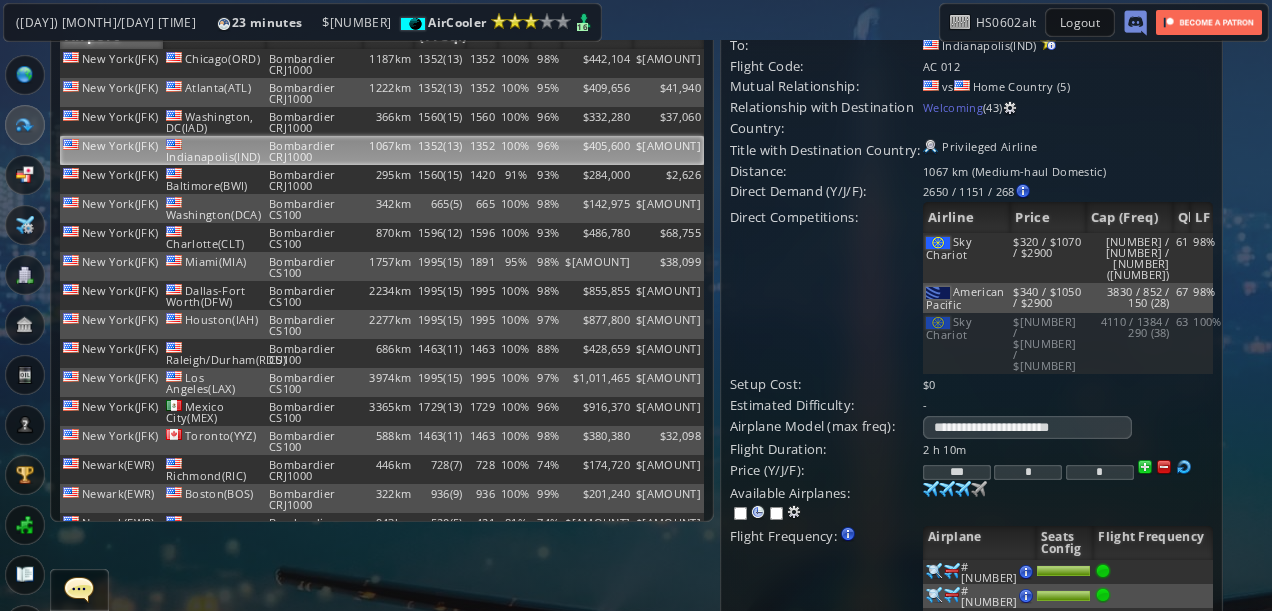 scroll, scrollTop: 0, scrollLeft: 0, axis: both 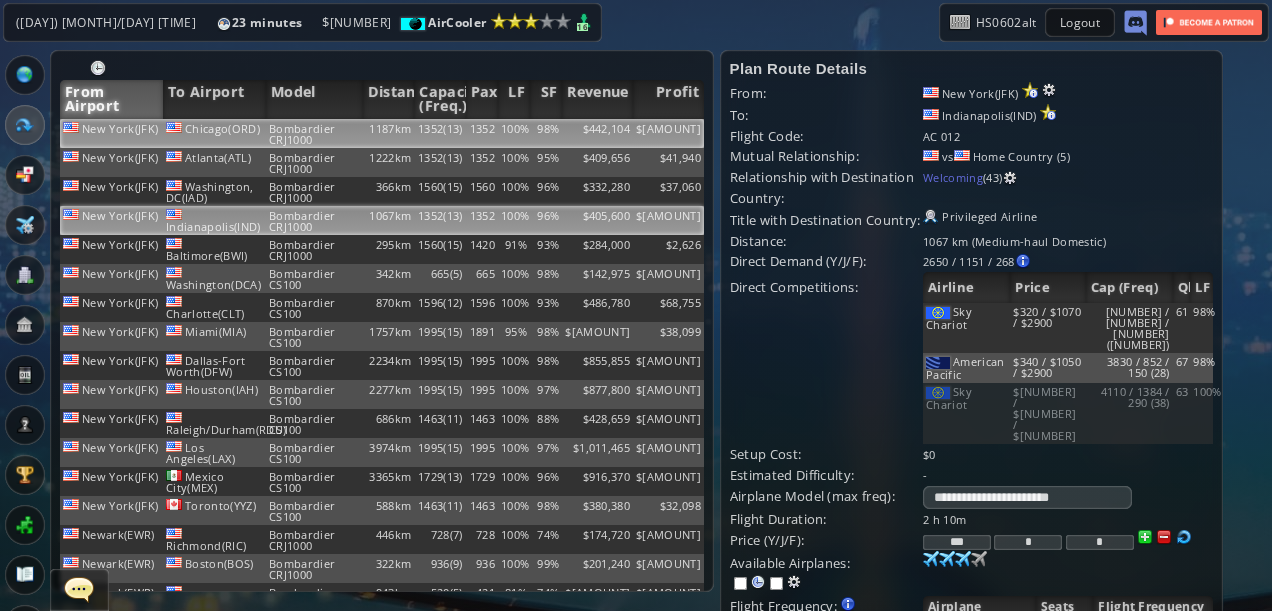 click on "$[AMOUNT]" at bounding box center [668, 133] 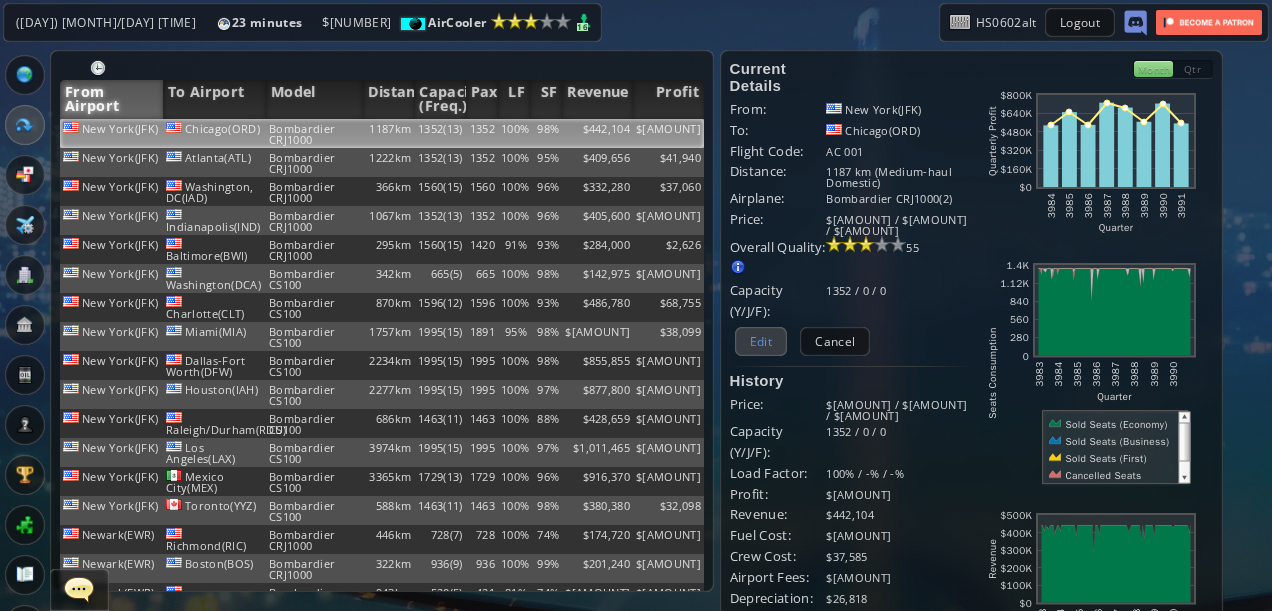 click on "Edit" at bounding box center [761, 341] 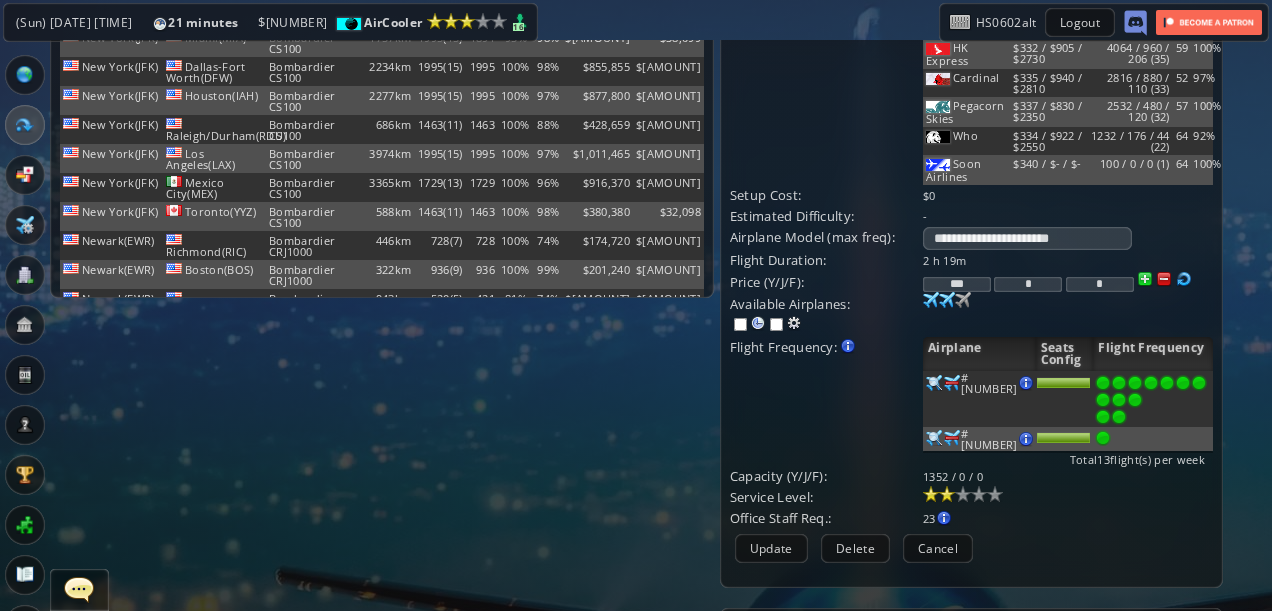 scroll, scrollTop: 300, scrollLeft: 0, axis: vertical 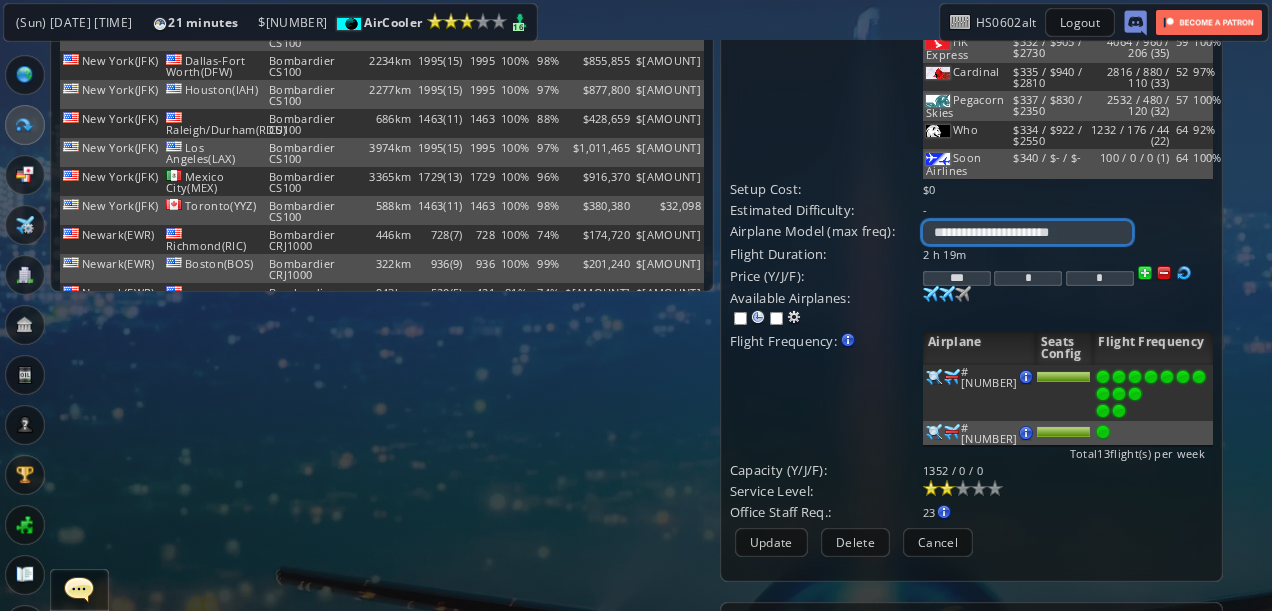 click on "**********" at bounding box center (1027, 232) 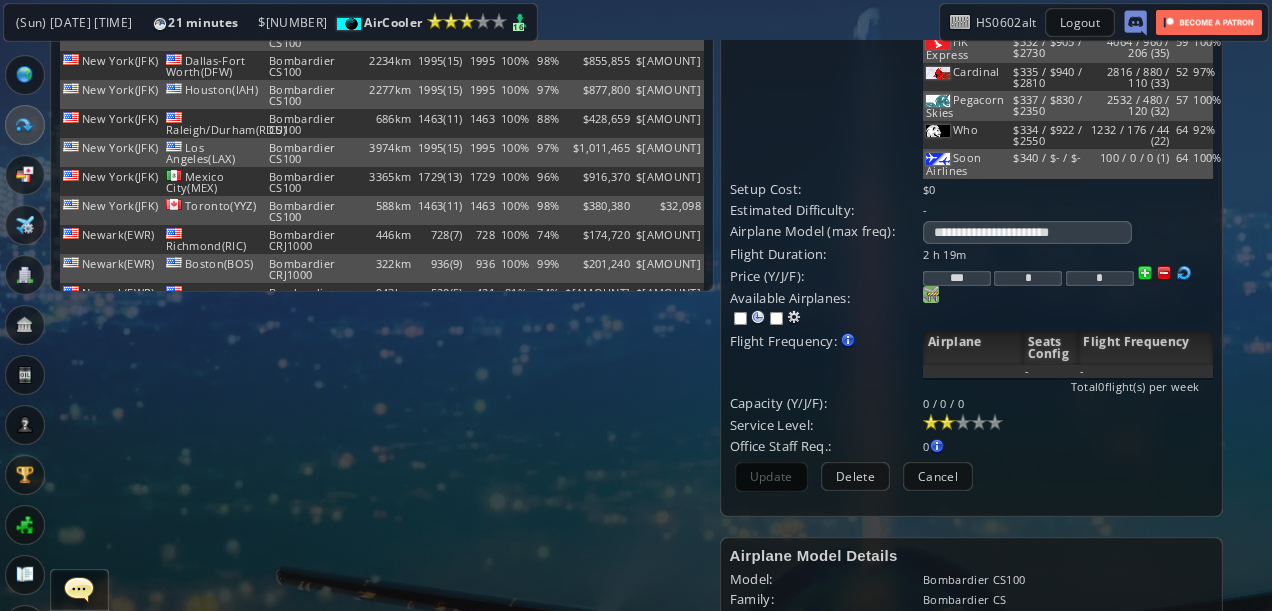 click at bounding box center [931, 294] 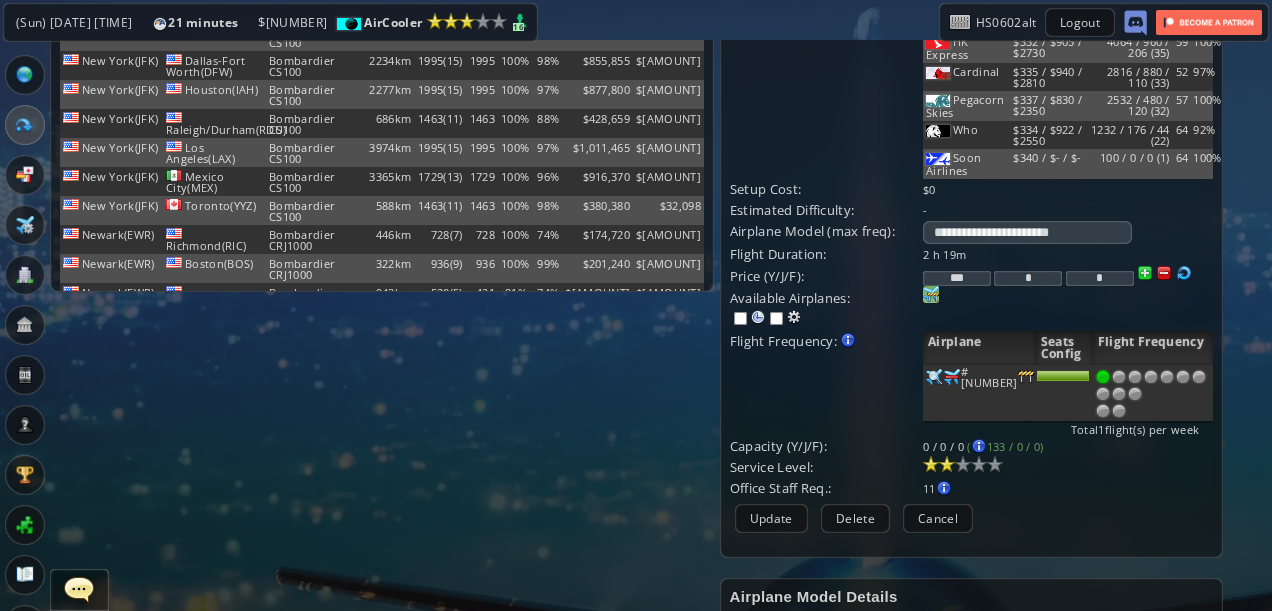 click at bounding box center [1153, 393] 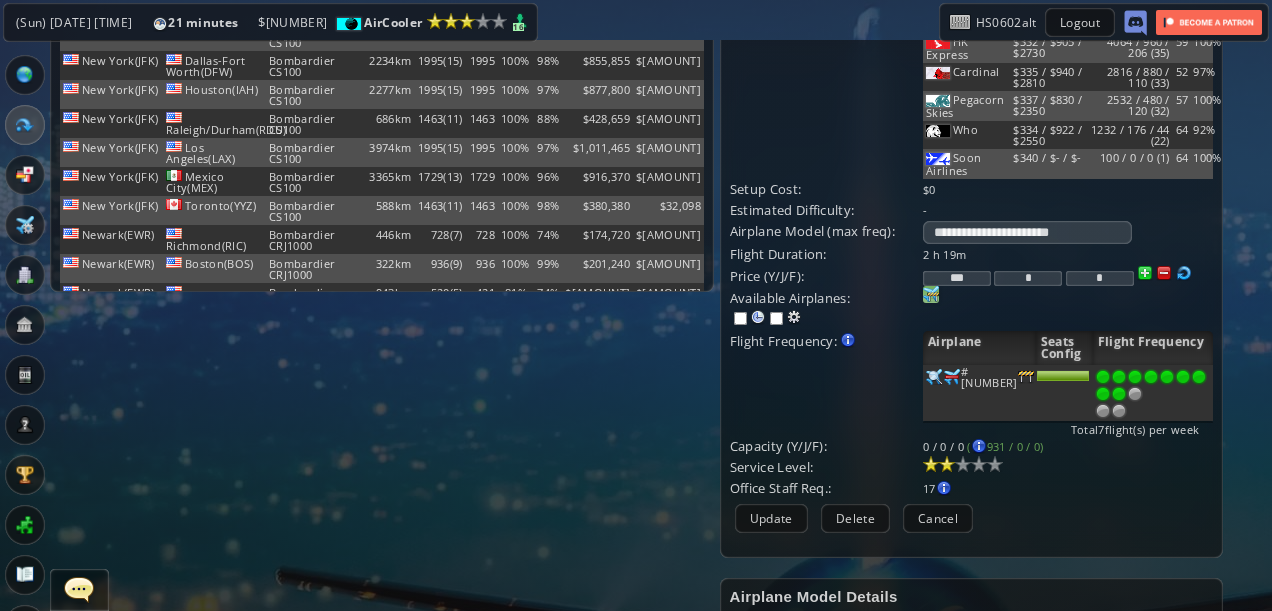 click at bounding box center (1119, 394) 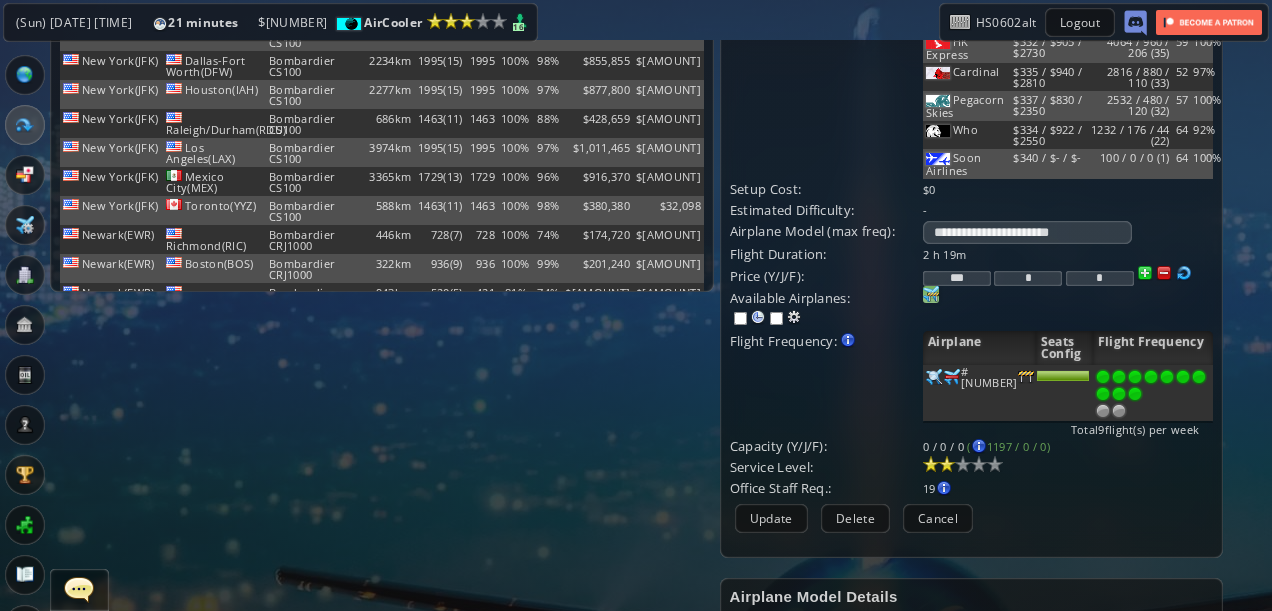 click at bounding box center [1135, 394] 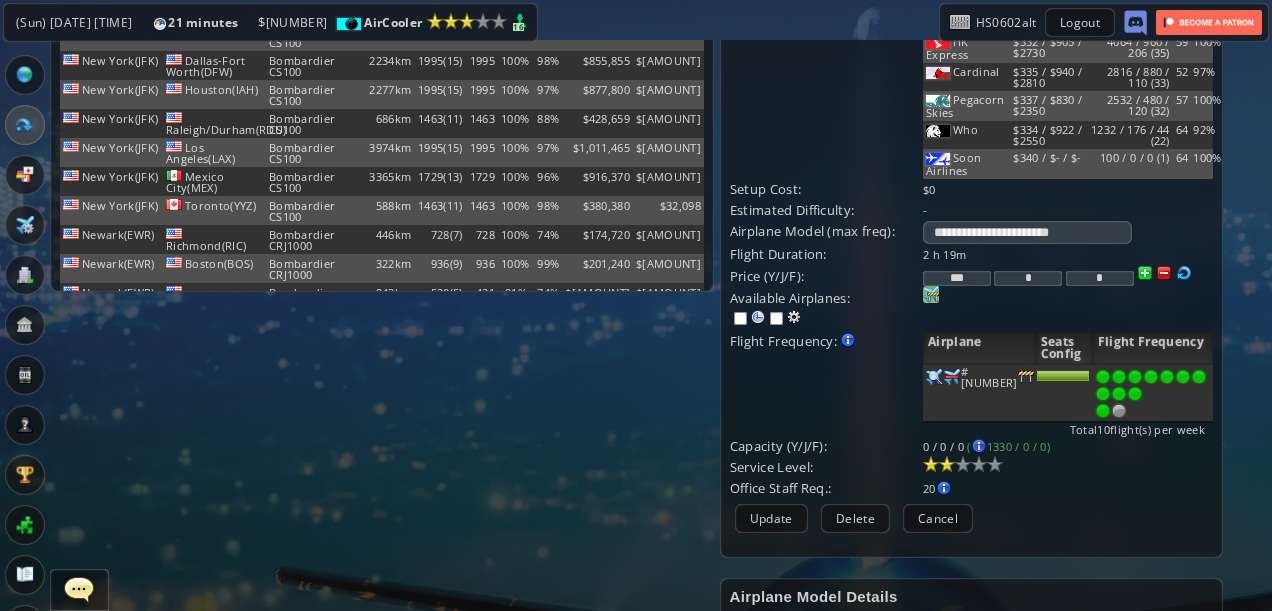 click at bounding box center [1103, 411] 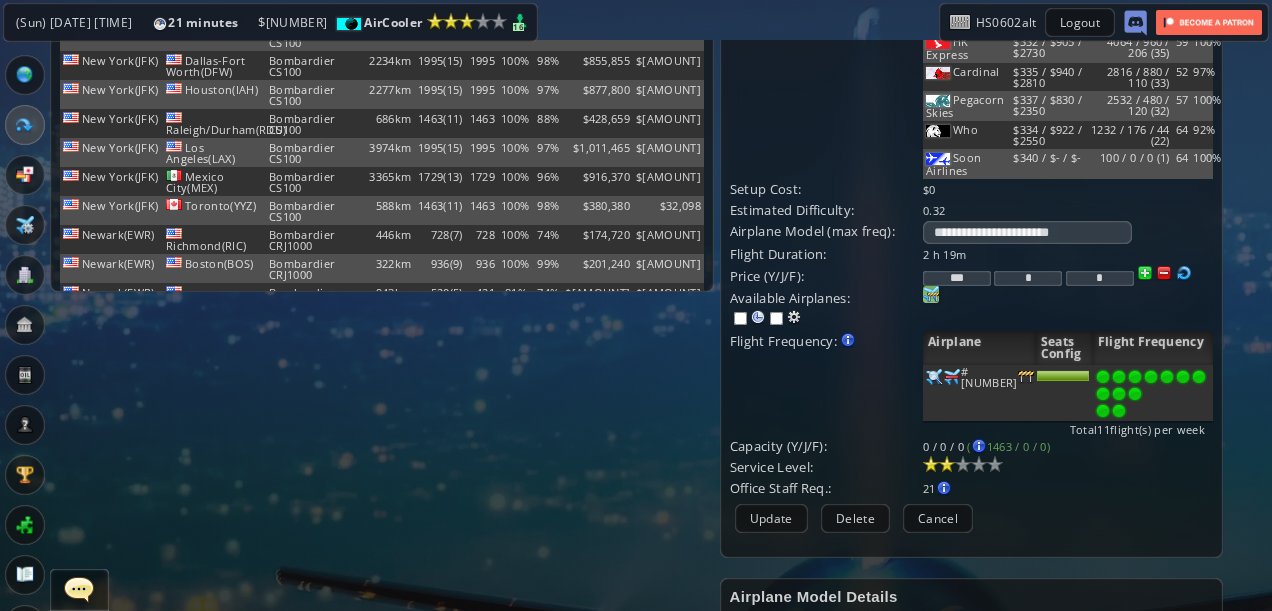 click at bounding box center [1119, 411] 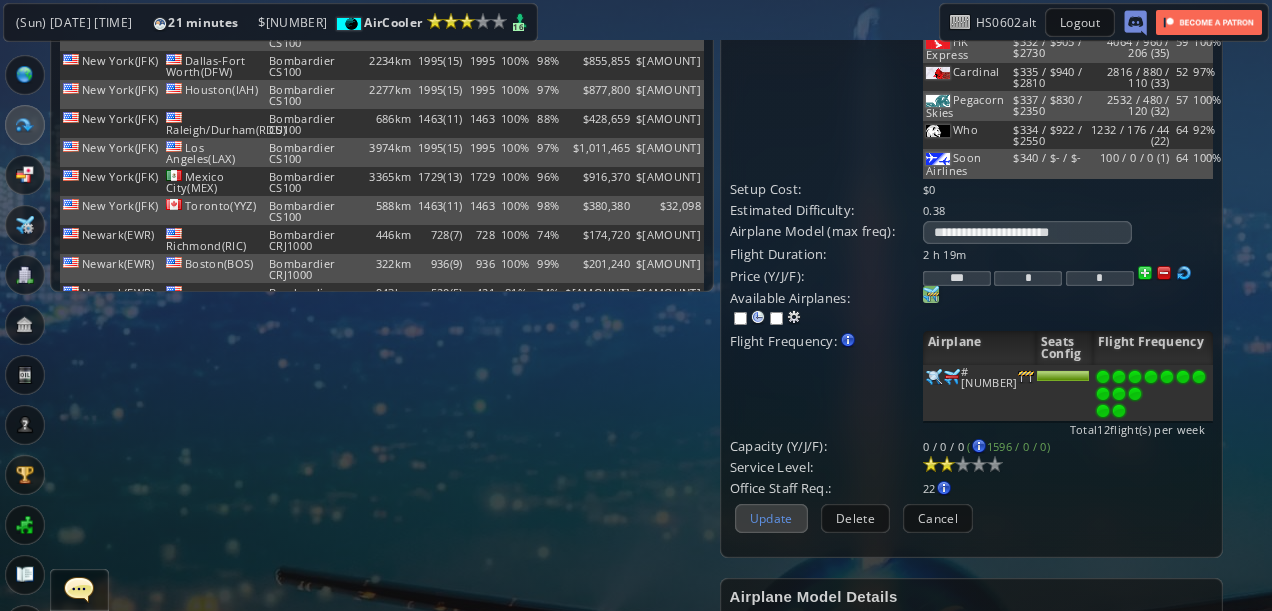 click on "Update" at bounding box center (771, 518) 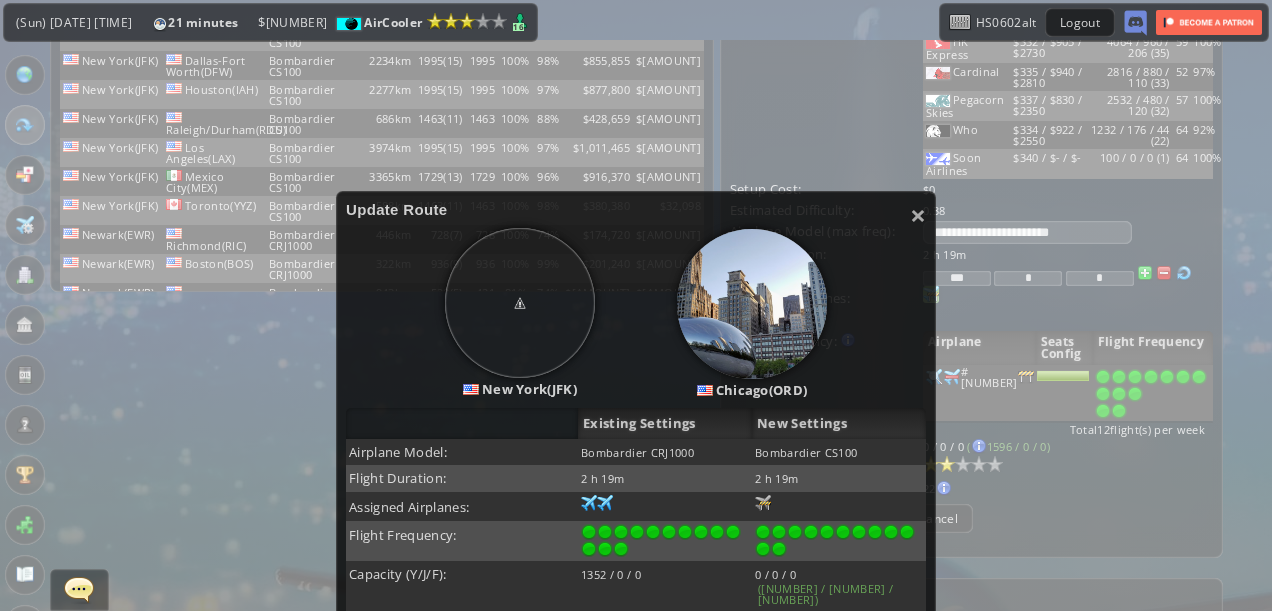 scroll, scrollTop: 300, scrollLeft: 0, axis: vertical 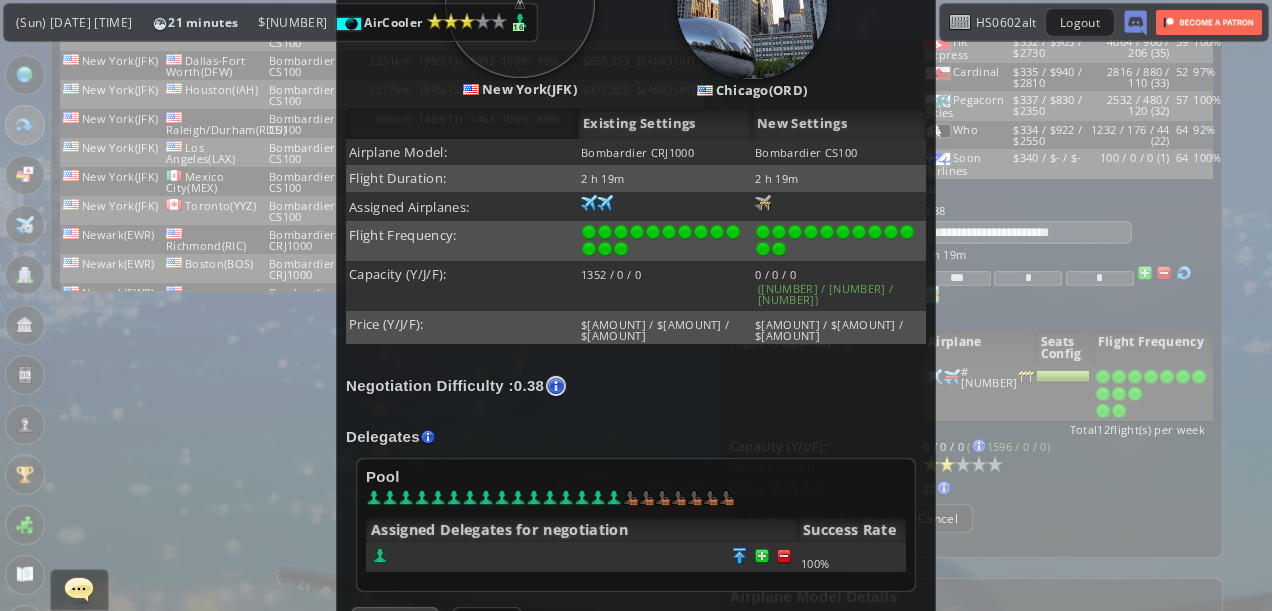 click on "Negotiate" at bounding box center (395, 621) 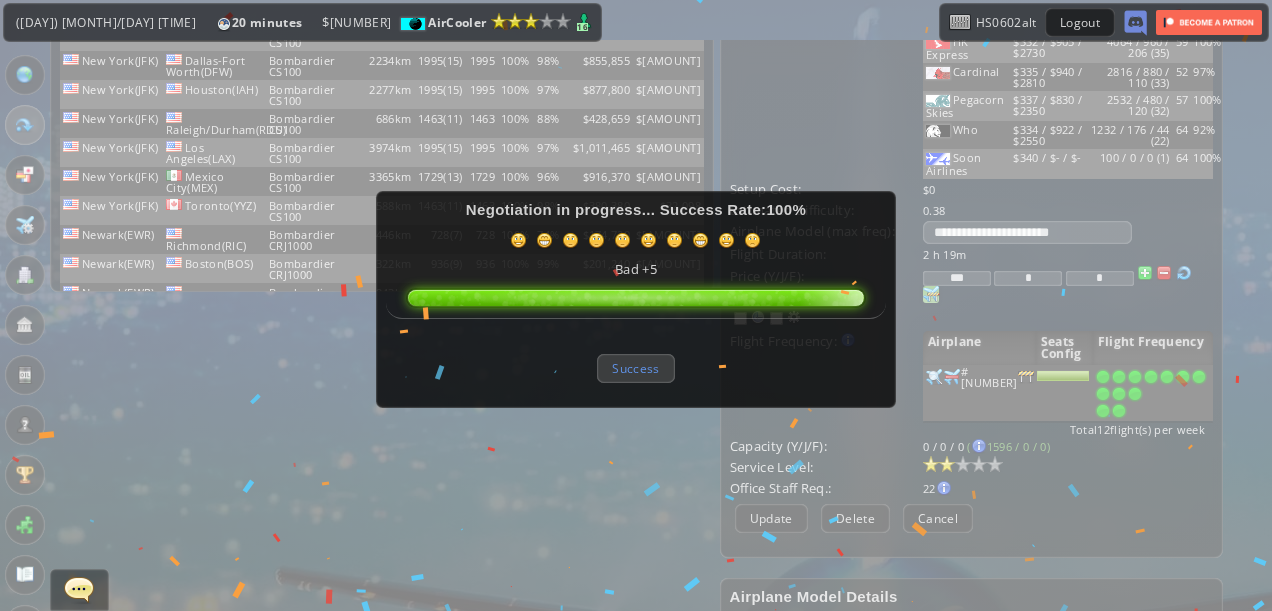click on "Success" at bounding box center (635, 368) 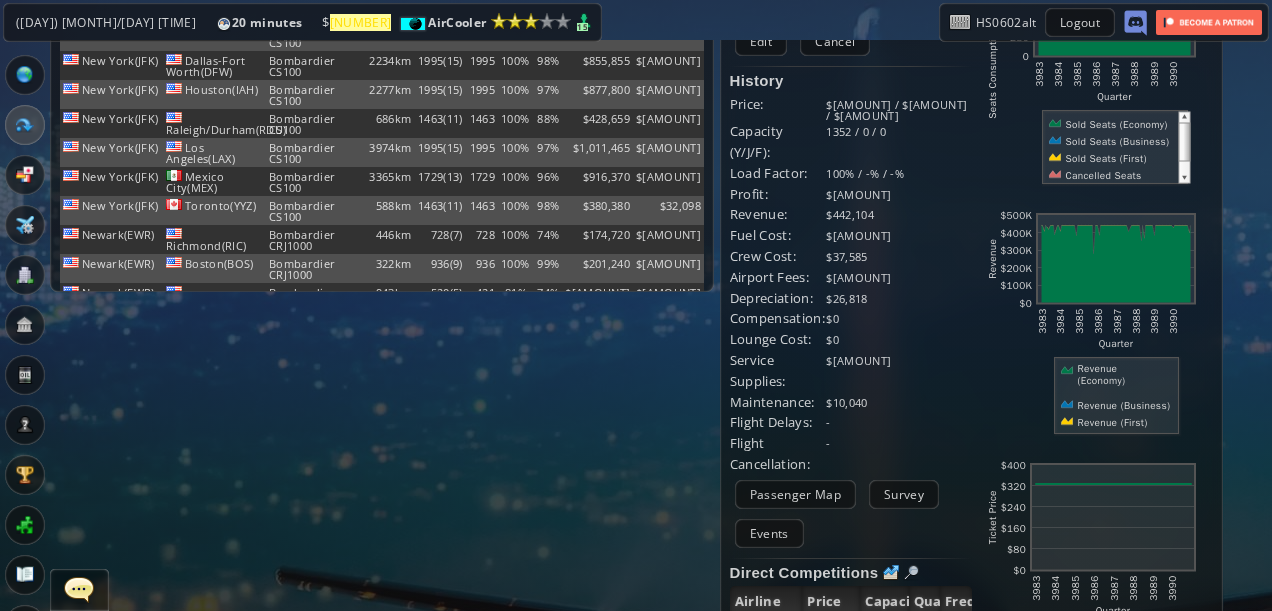 scroll, scrollTop: 0, scrollLeft: 0, axis: both 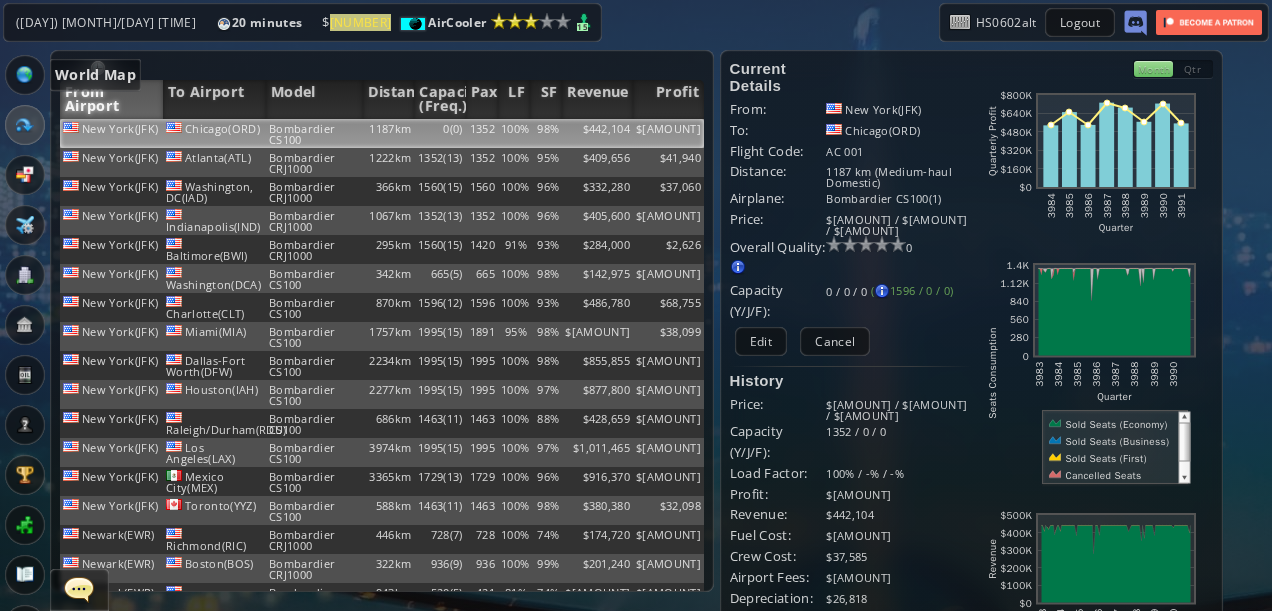 click at bounding box center [25, 75] 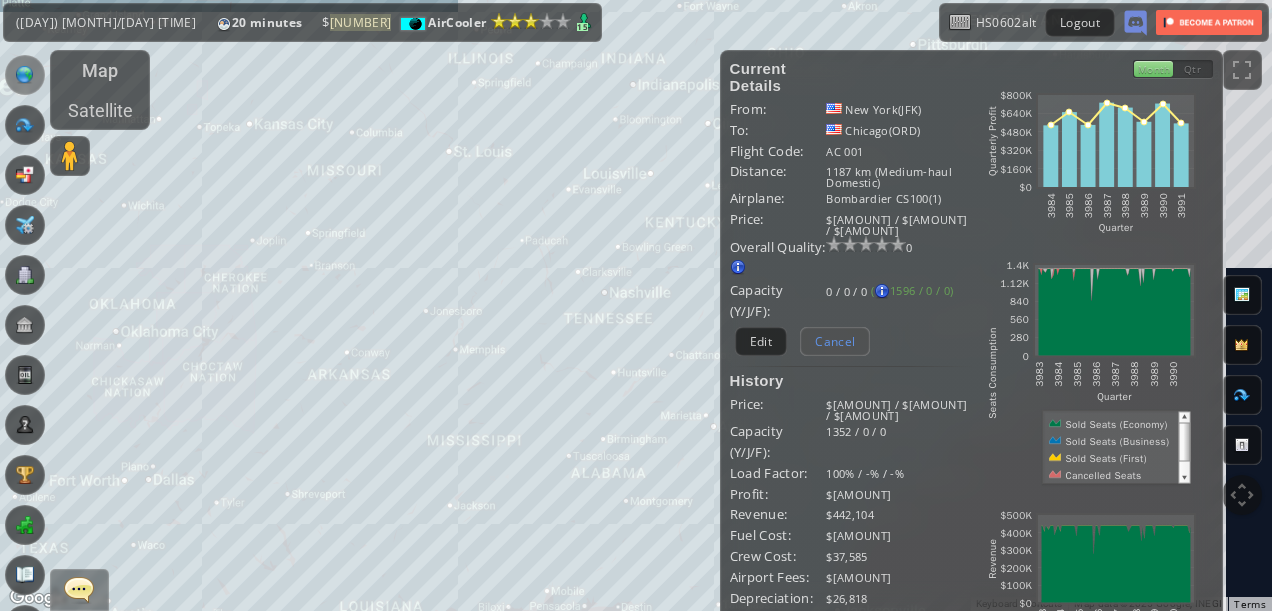 click on "Cancel" at bounding box center [835, 341] 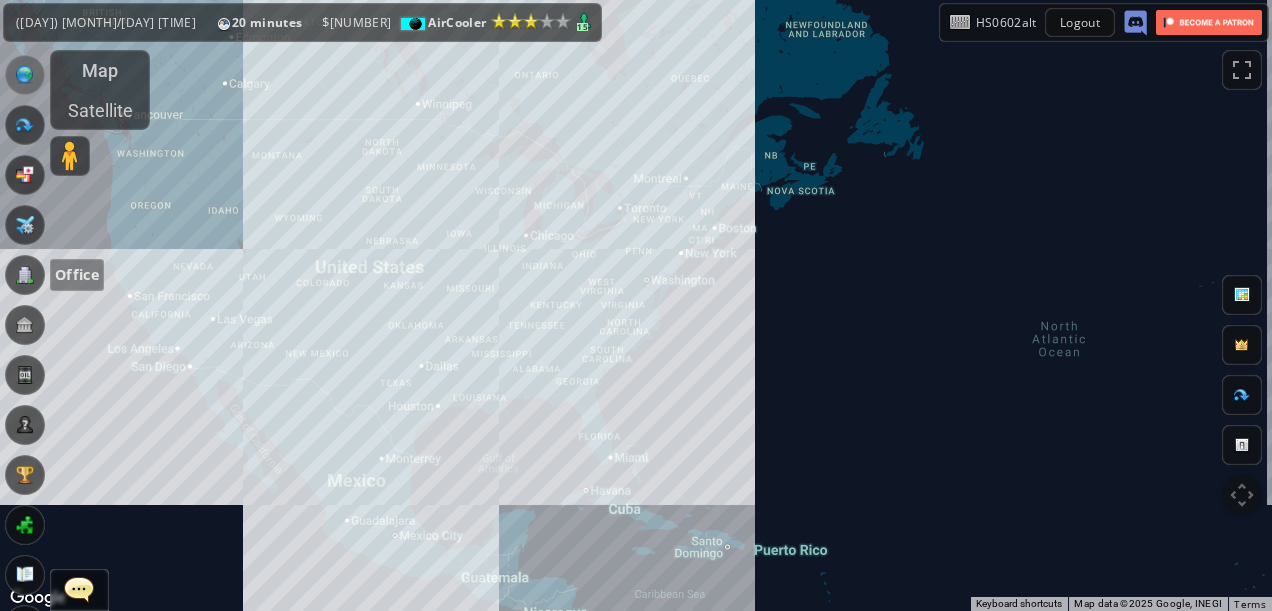 click at bounding box center [25, 275] 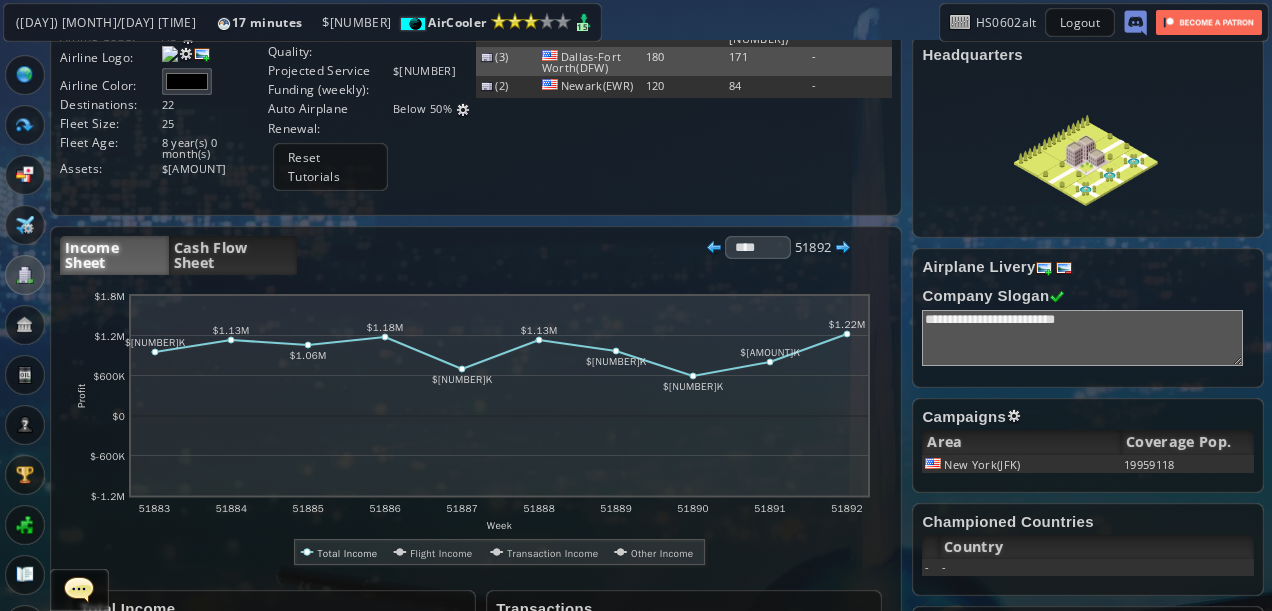 scroll, scrollTop: 200, scrollLeft: 0, axis: vertical 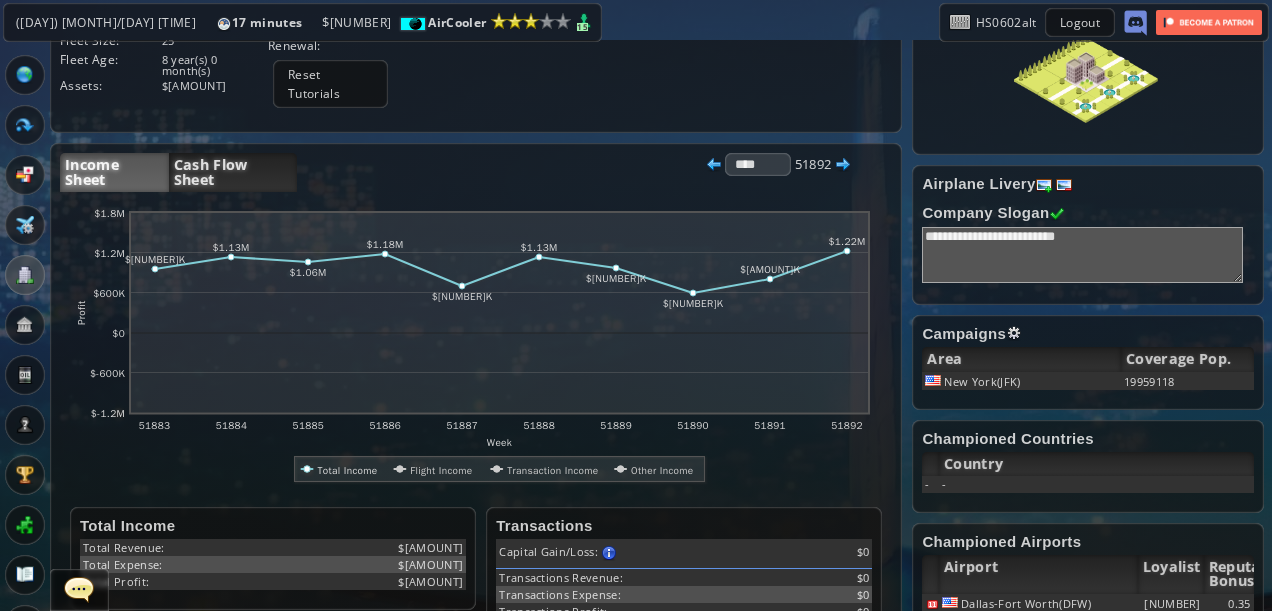 click on "Cash Flow Sheet" at bounding box center [233, 172] 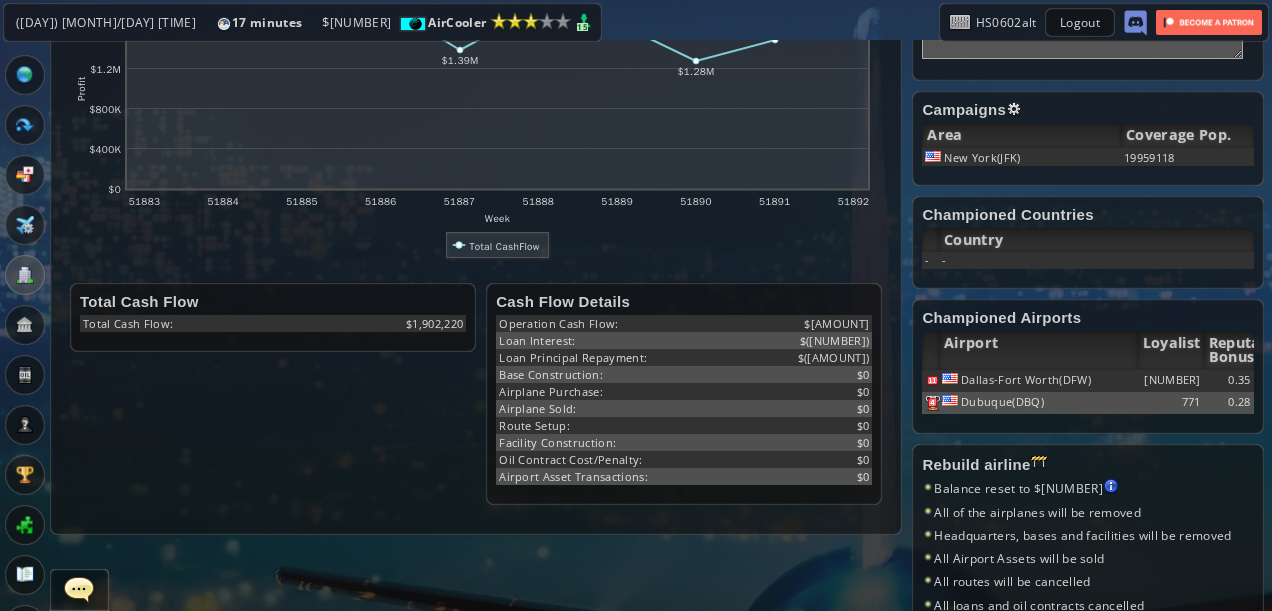 scroll, scrollTop: 0, scrollLeft: 0, axis: both 